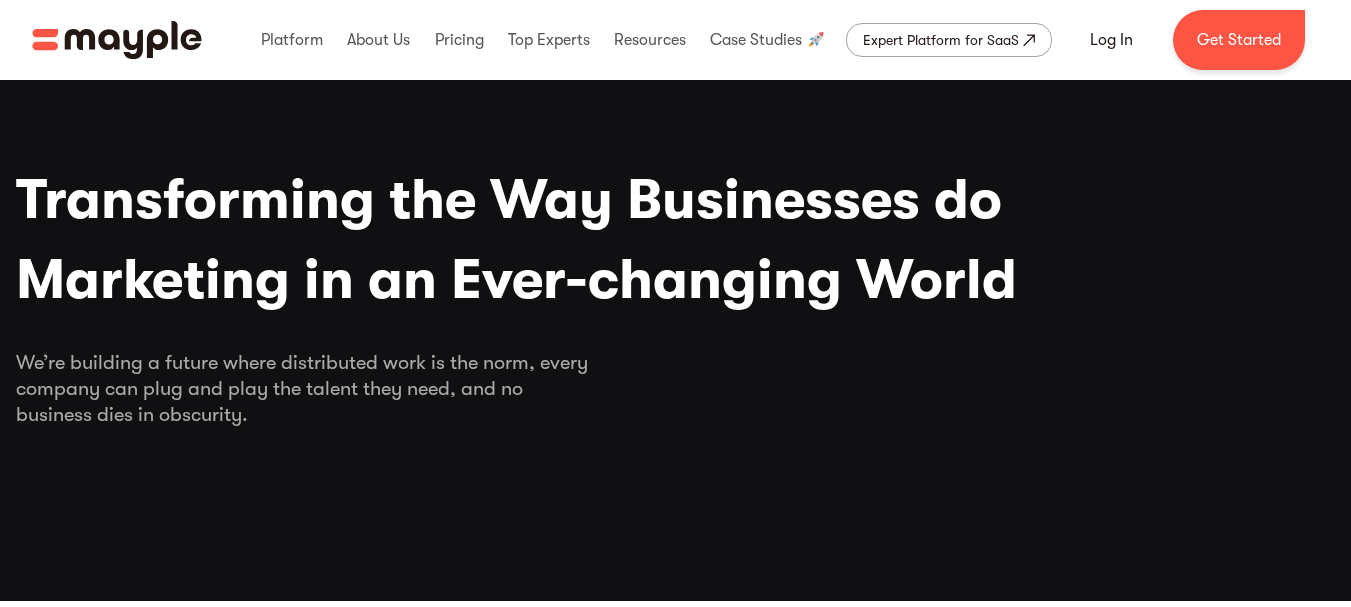 scroll, scrollTop: 0, scrollLeft: 0, axis: both 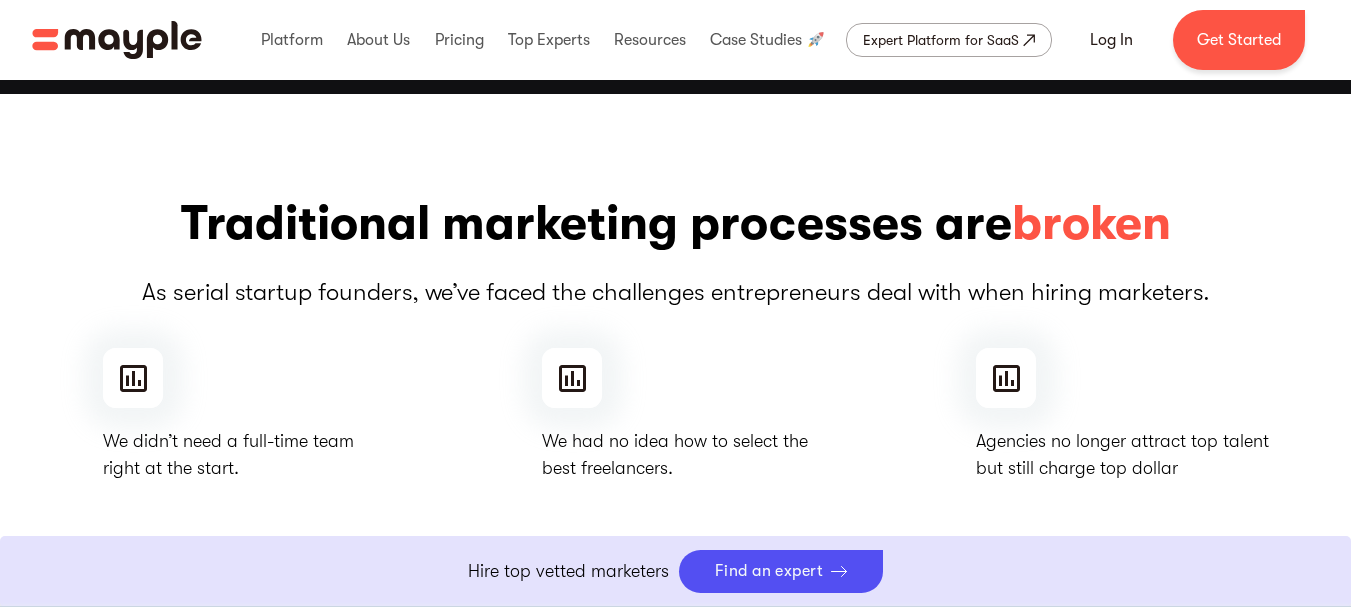 click on "Traditional marketing processes are  broken" at bounding box center (676, 224) 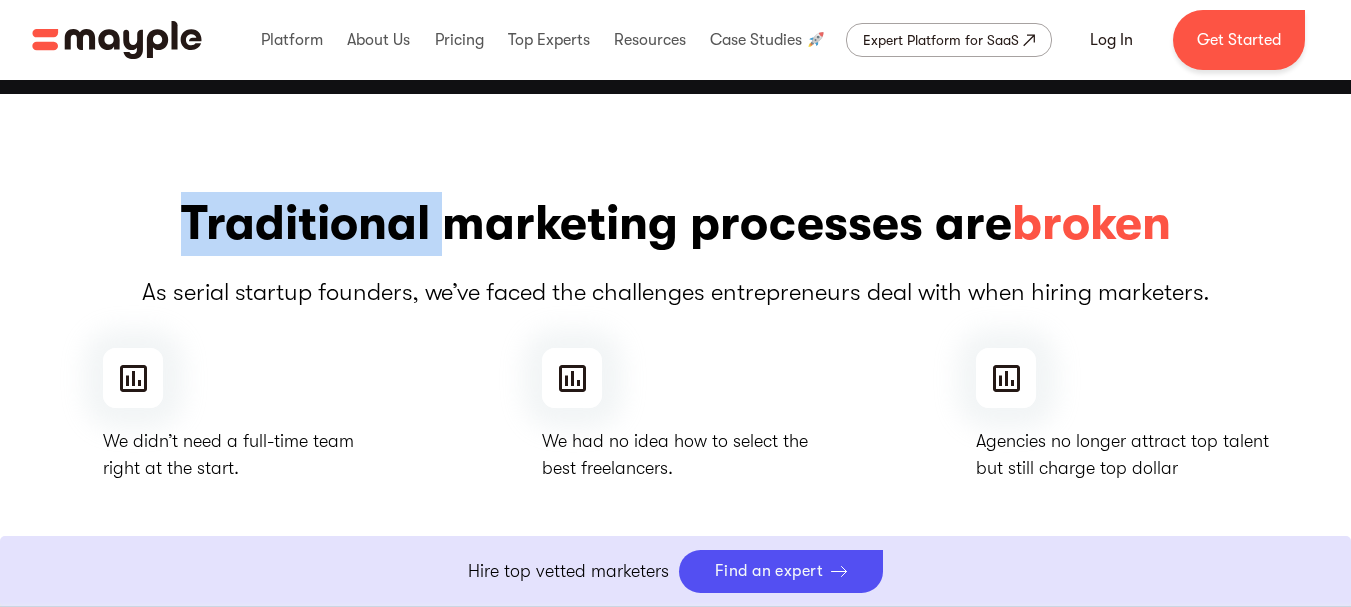 click on "Traditional marketing processes are  broken" at bounding box center [676, 224] 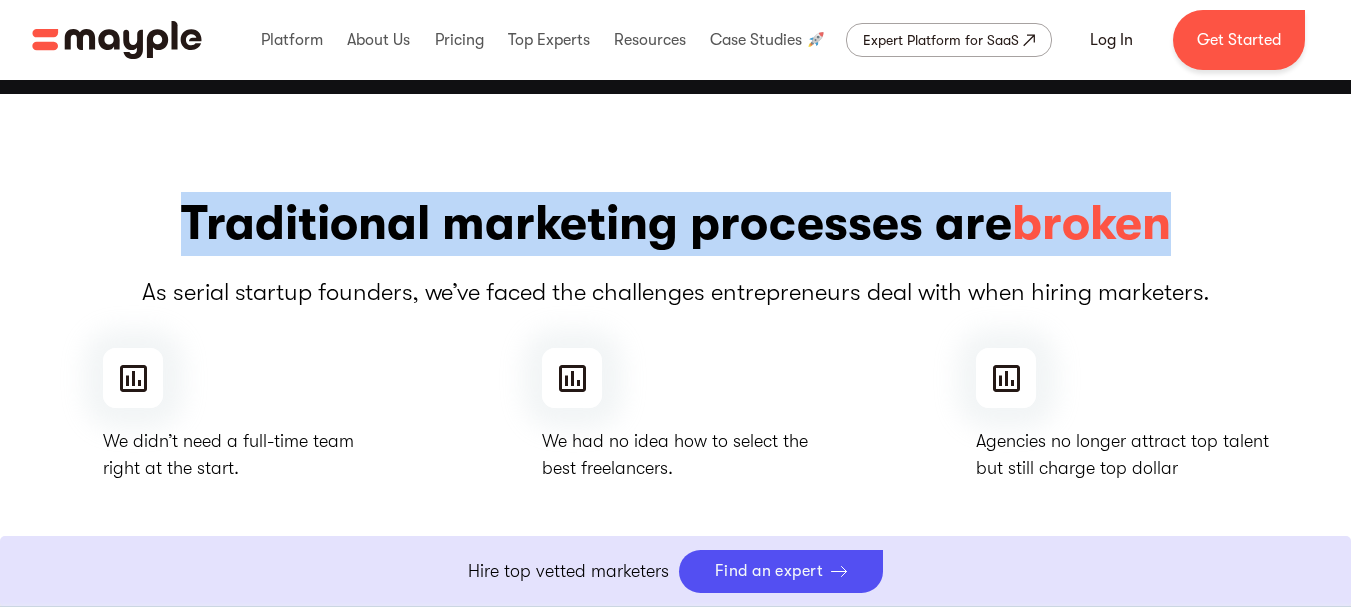 click on "Traditional marketing processes are  broken" at bounding box center (676, 224) 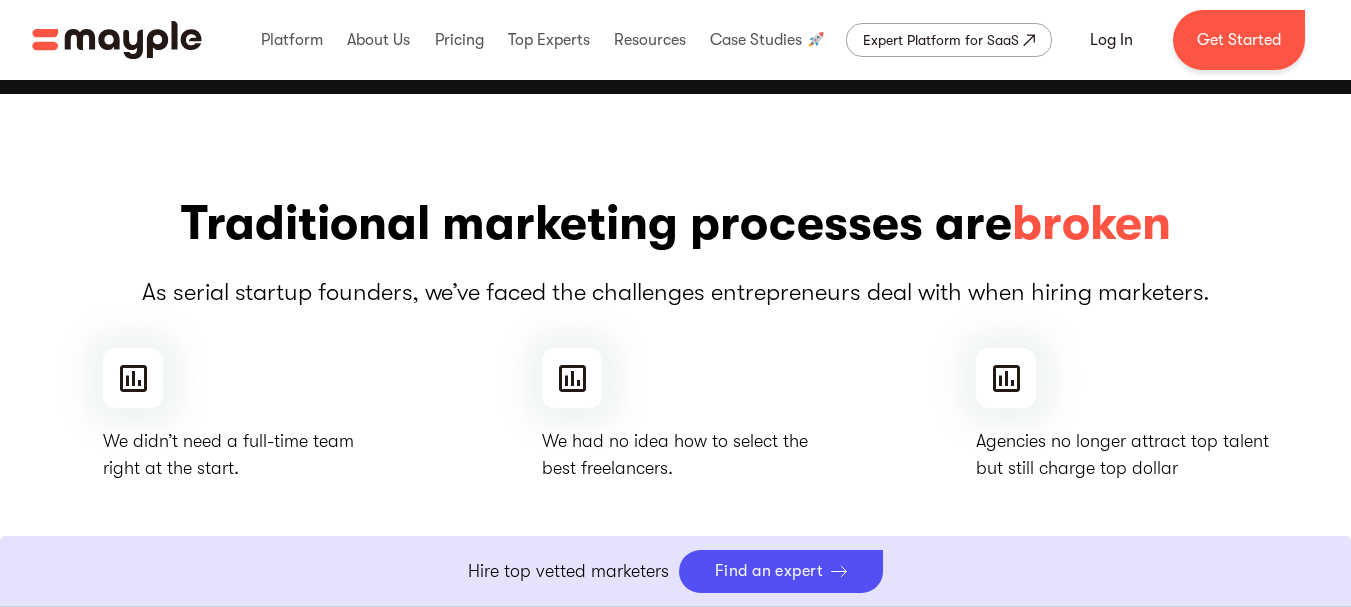 click on "Traditional marketing processes are  broken As serial startup founders, we’ve faced the challenges entrepreneurs deal with when hiring marketers. We didn’t need a full-time team  right at the start. We had no idea how to select the  best freelancers. Agencies no longer attract top talent  but still charge top dollar" at bounding box center (676, 337) 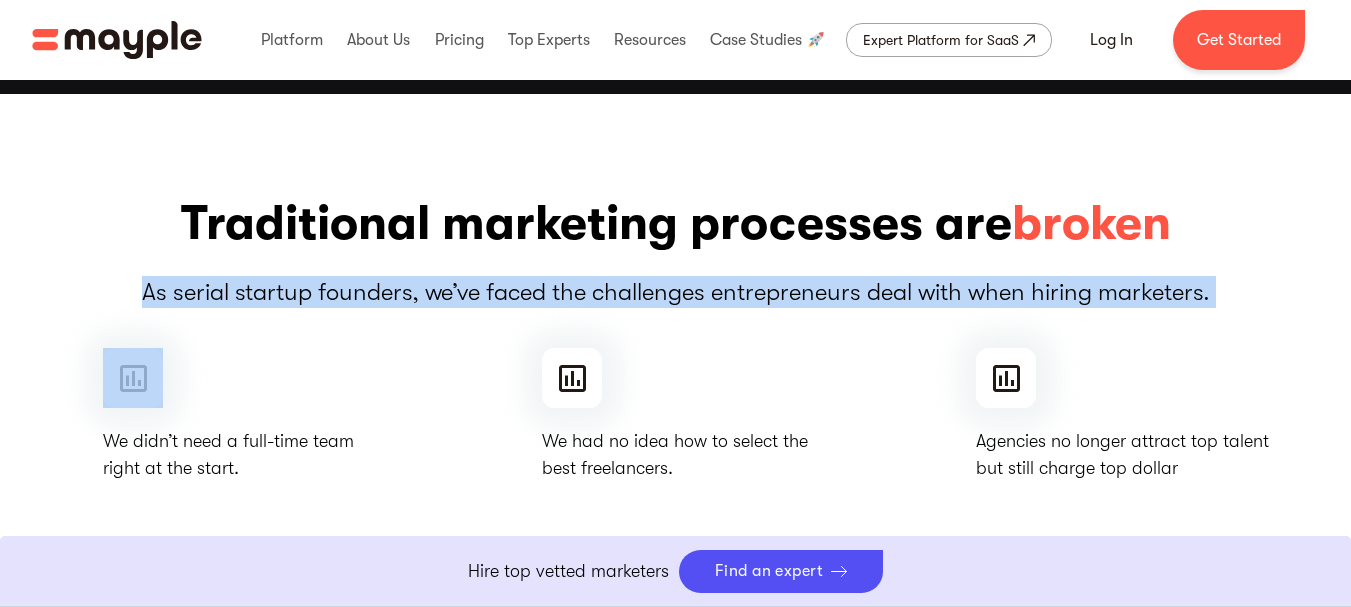 click on "Traditional marketing processes are  broken As serial startup founders, we’ve faced the challenges entrepreneurs deal with when hiring marketers. We didn’t need a full-time team  right at the start. We had no idea how to select the  best freelancers. Agencies no longer attract top talent  but still charge top dollar" at bounding box center (676, 337) 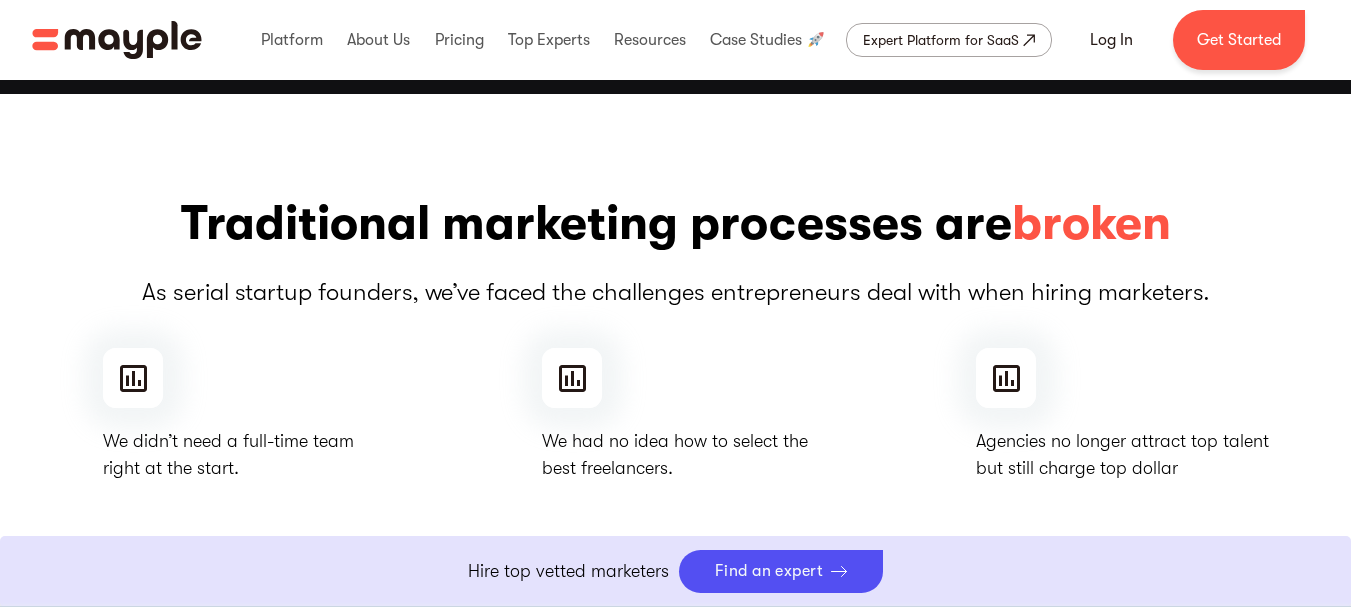 click on "Traditional marketing processes are  broken As serial startup founders, we’ve faced the challenges entrepreneurs deal with when hiring marketers. We didn’t need a full-time team  right at the start. We had no idea how to select the  best freelancers. Agencies no longer attract top talent  but still charge top dollar" at bounding box center [676, 337] 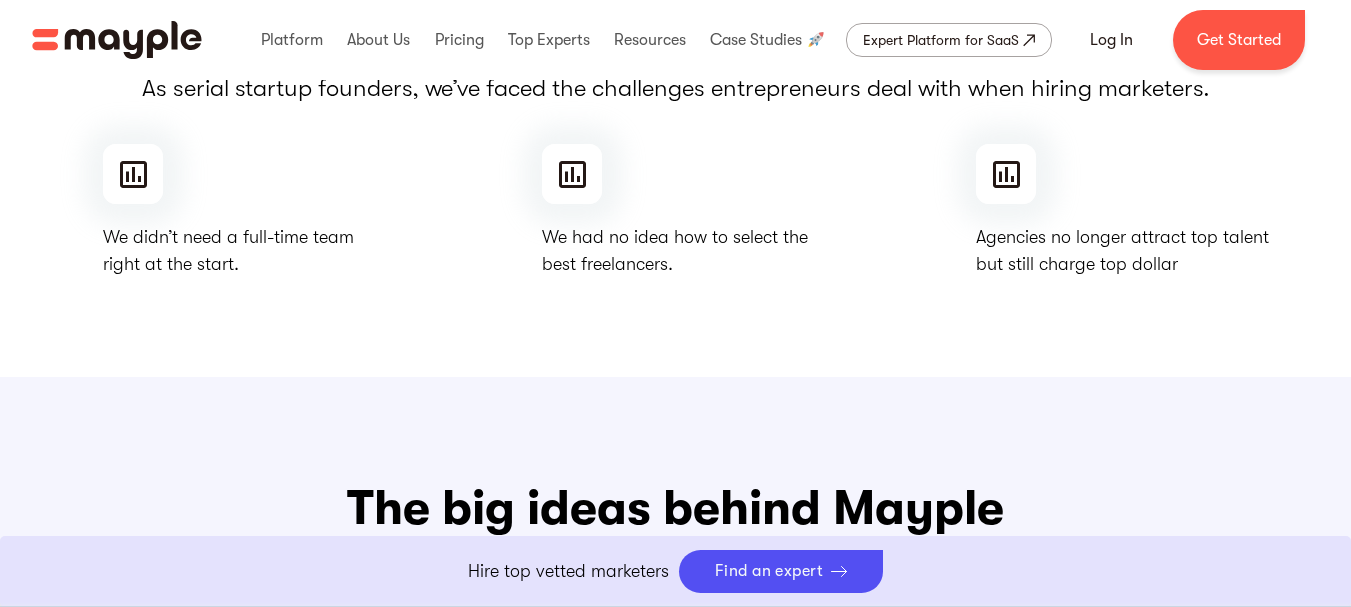 scroll, scrollTop: 712, scrollLeft: 0, axis: vertical 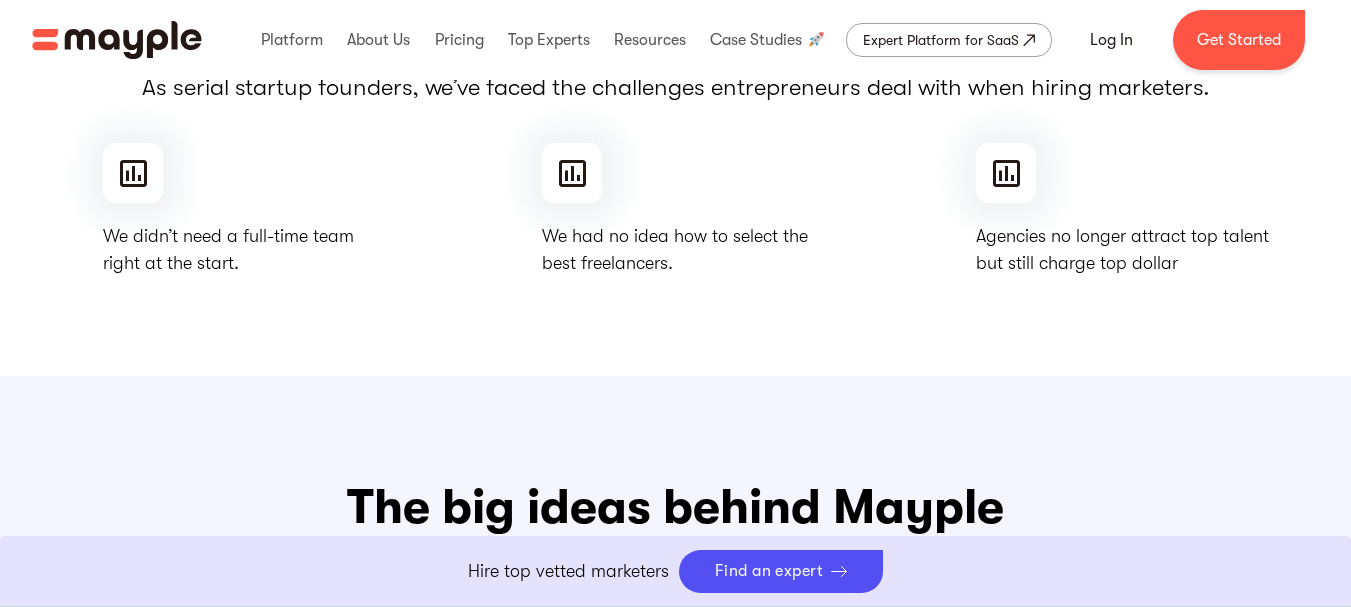 click on "Agencies no longer attract top talent  but still charge top dollar" at bounding box center [228, 250] 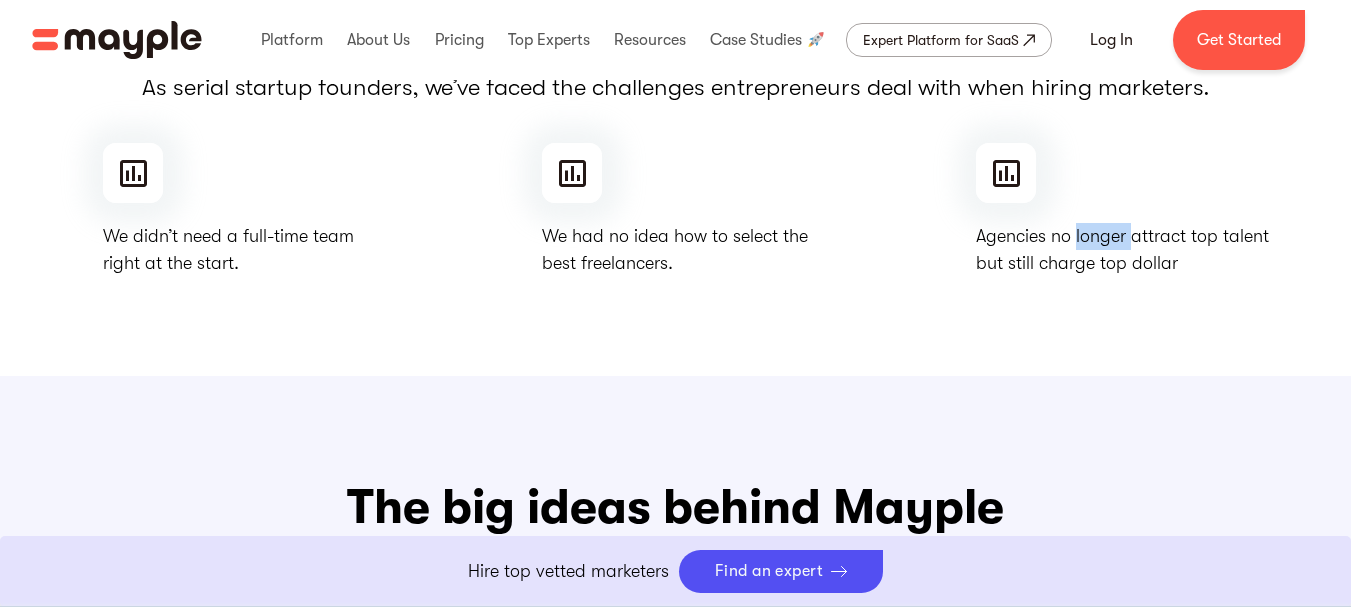 click on "Agencies no longer attract top talent  but still charge top dollar" at bounding box center (228, 250) 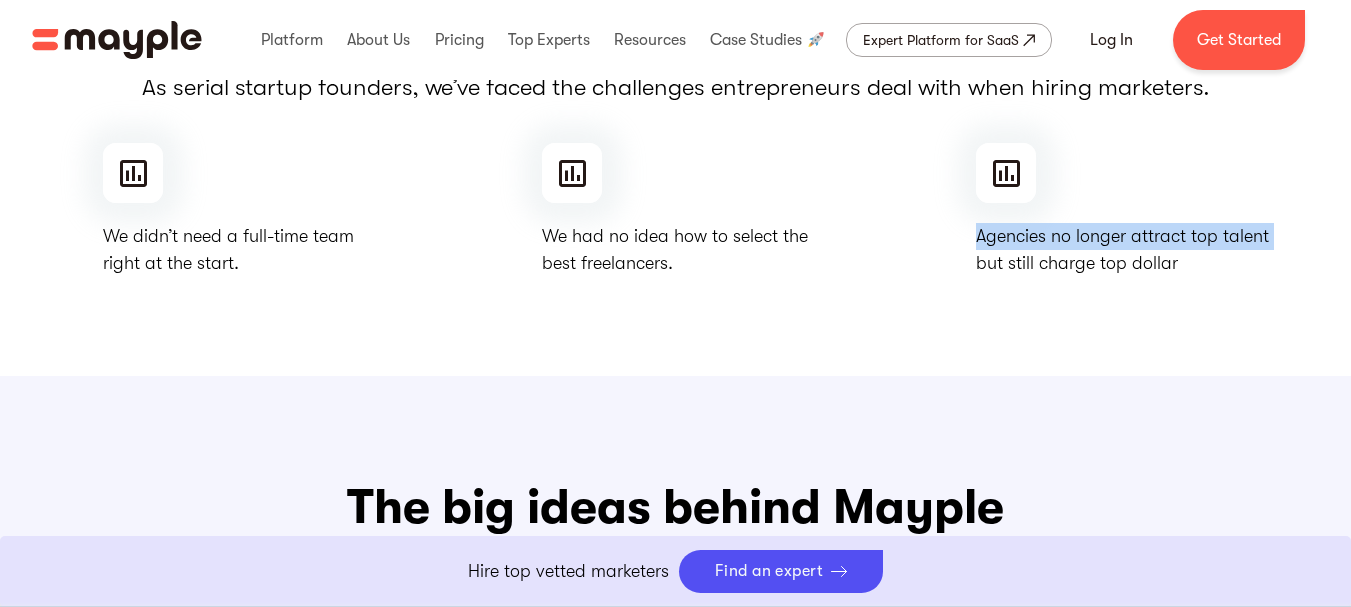 click on "Agencies no longer attract top talent  but still charge top dollar" at bounding box center [228, 250] 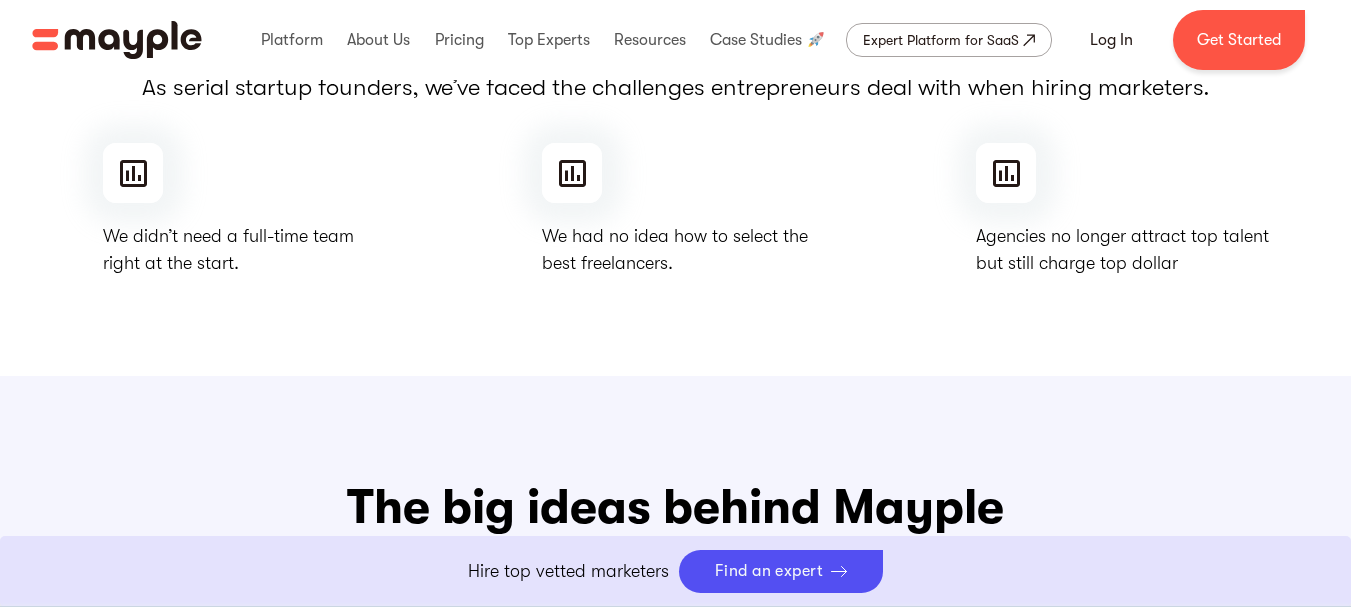 click on "but still charge top dollar" at bounding box center (1122, 263) 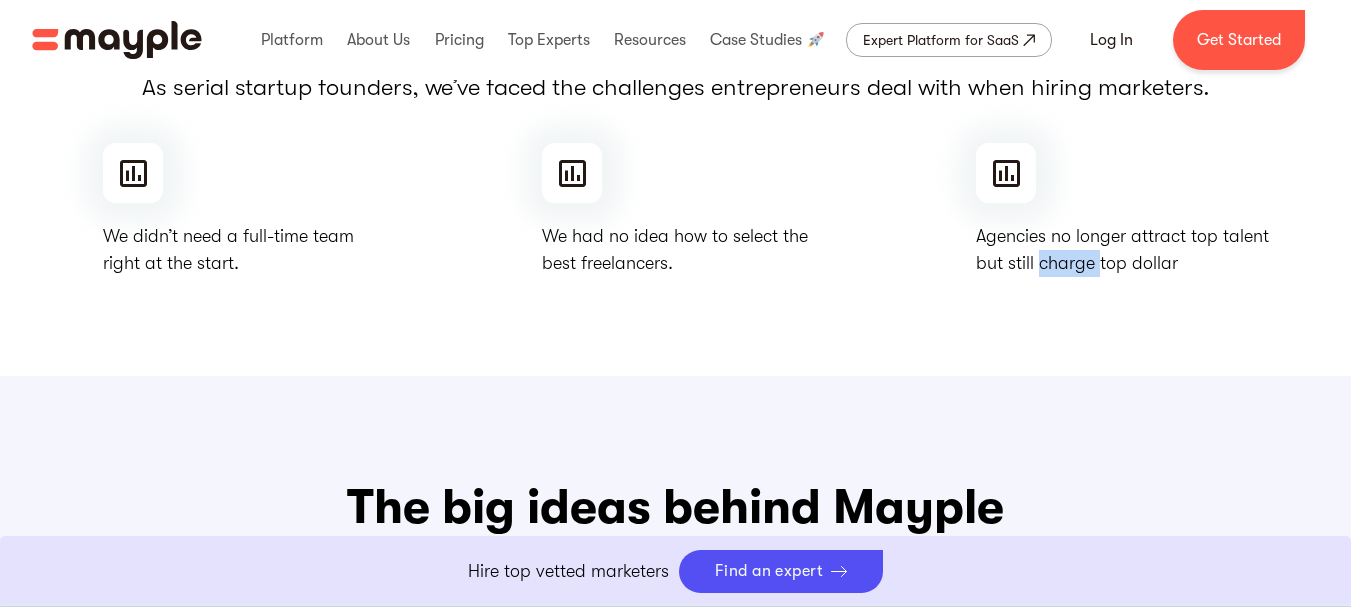 click on "but still charge top dollar" at bounding box center [1122, 263] 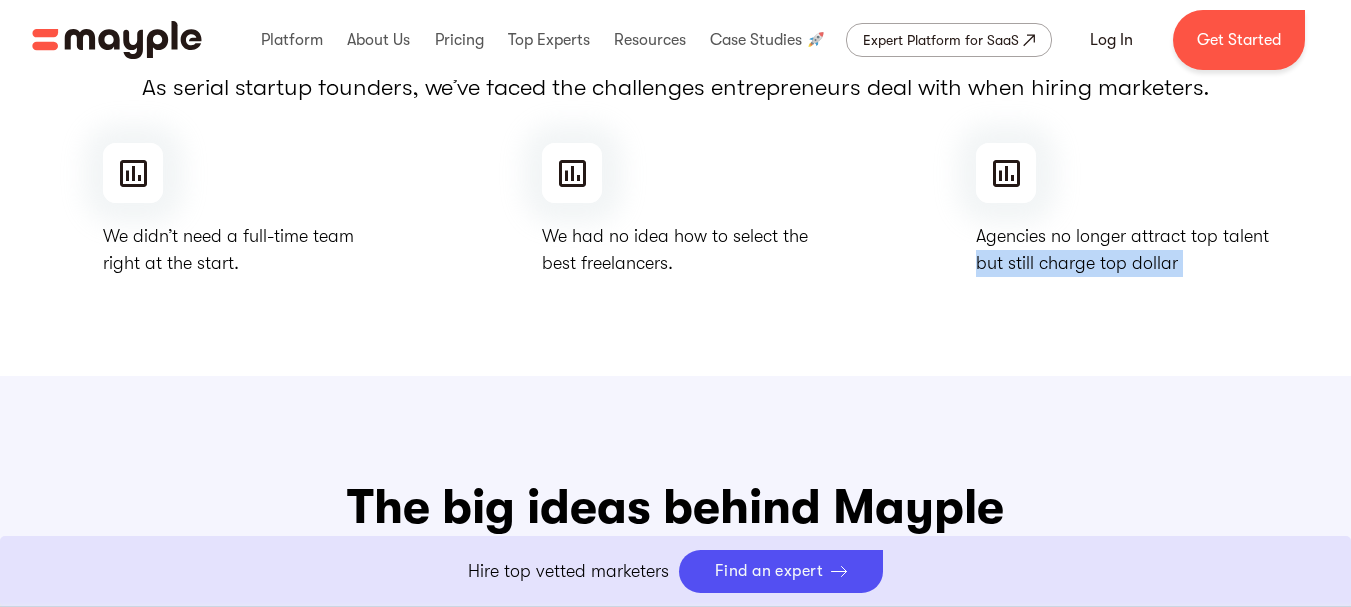 click on "but still charge top dollar" at bounding box center (1122, 263) 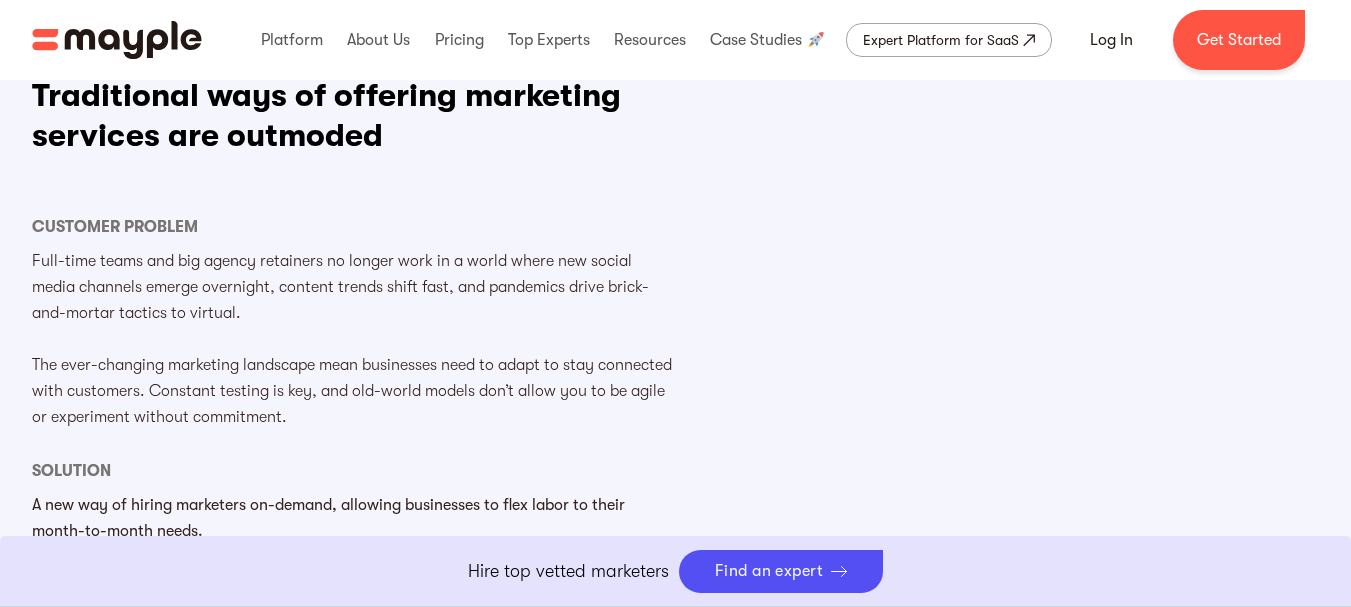 scroll, scrollTop: 1348, scrollLeft: 0, axis: vertical 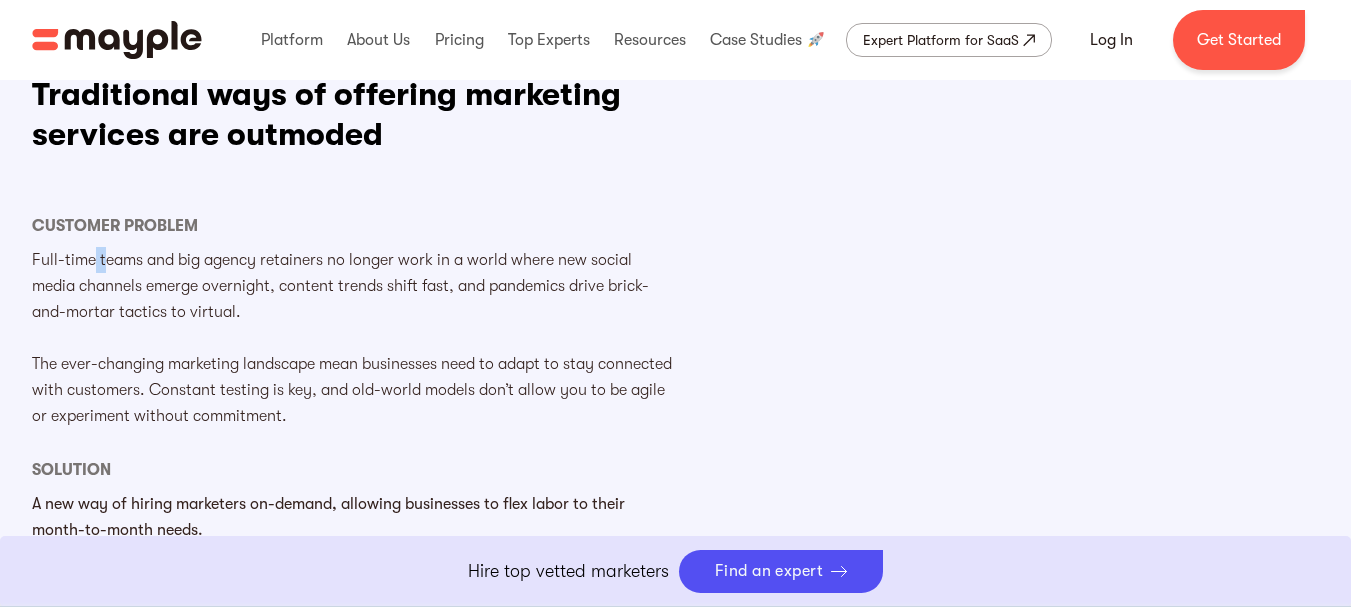 drag, startPoint x: 95, startPoint y: 239, endPoint x: 107, endPoint y: 256, distance: 20.808653 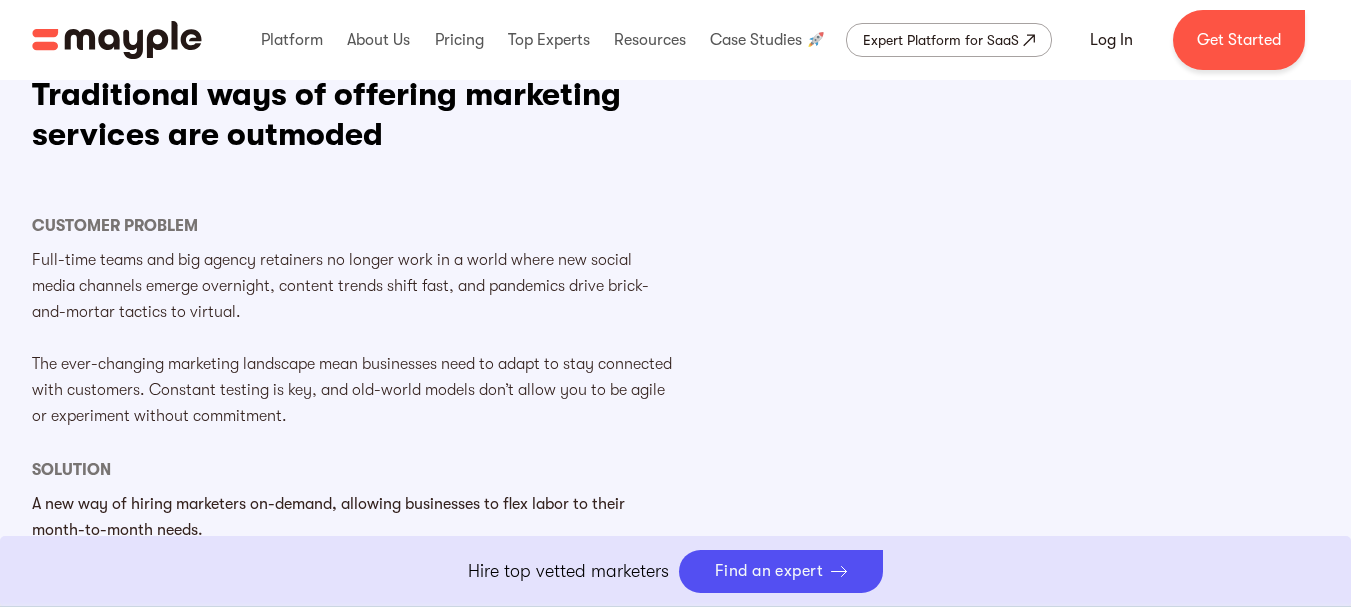 click on "Full-time teams and big agency retainers no longer work in a world where new social media channels emerge overnight, content trends shift fast, and pandemics drive brick-and-mortar tactics to virtual.  The ever-changing marketing landscape mean businesses need to adapt to stay connected with customers. Constant testing is key, and old-world models don’t allow you to be agile or experiment without commitment." at bounding box center [354, 338] 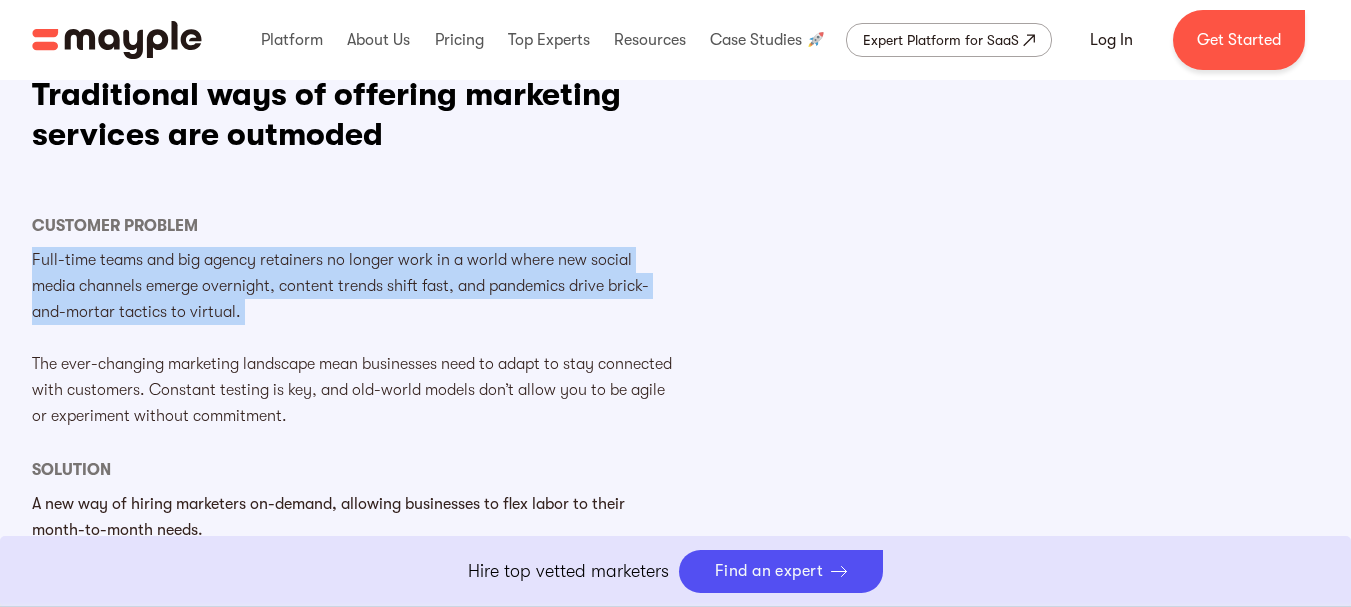 click on "Full-time teams and big agency retainers no longer work in a world where new social media channels emerge overnight, content trends shift fast, and pandemics drive brick-and-mortar tactics to virtual.  The ever-changing marketing landscape mean businesses need to adapt to stay connected with customers. Constant testing is key, and old-world models don’t allow you to be agile or experiment without commitment." at bounding box center (354, 338) 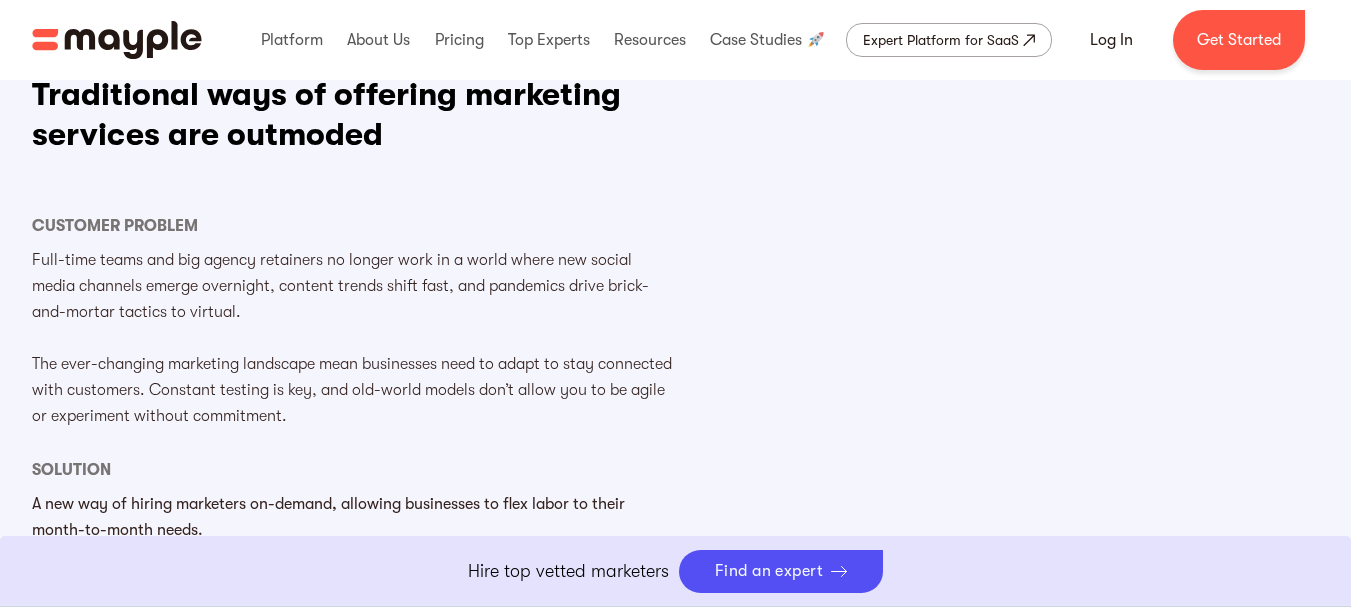 click on "Full-time teams and big agency retainers no longer work in a world where new social media channels emerge overnight, content trends shift fast, and pandemics drive brick-and-mortar tactics to virtual.  The ever-changing marketing landscape mean businesses need to adapt to stay connected with customers. Constant testing is key, and old-world models don’t allow you to be agile or experiment without commitment." at bounding box center (354, 338) 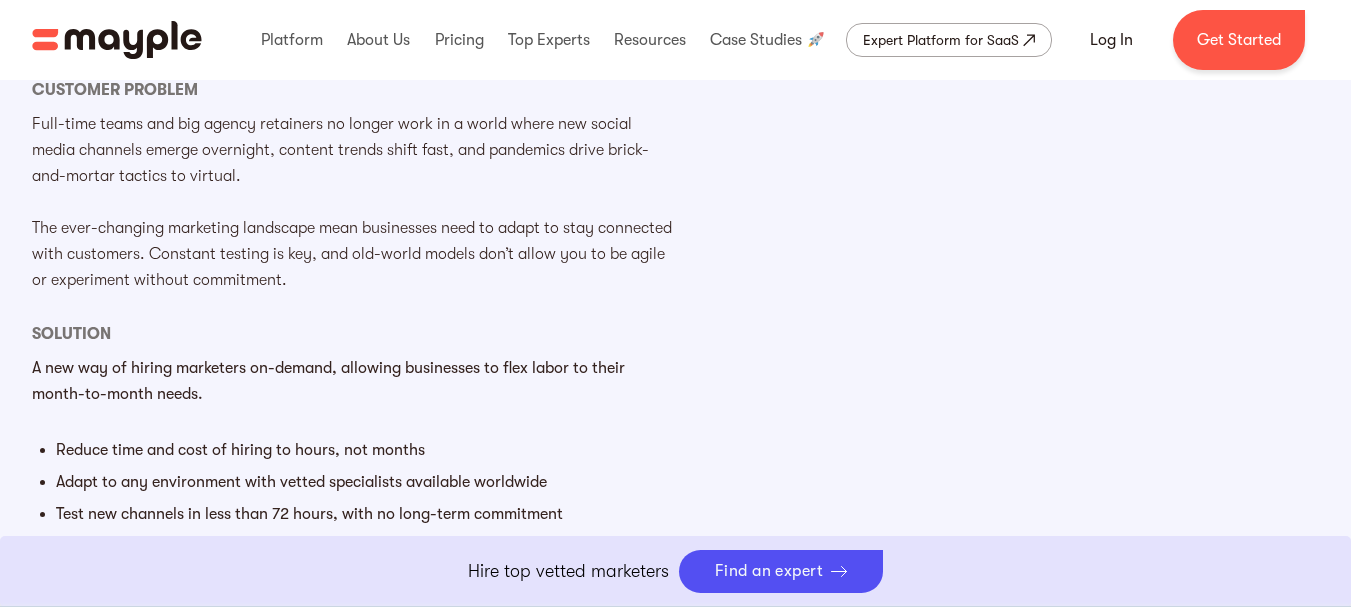 scroll, scrollTop: 1487, scrollLeft: 0, axis: vertical 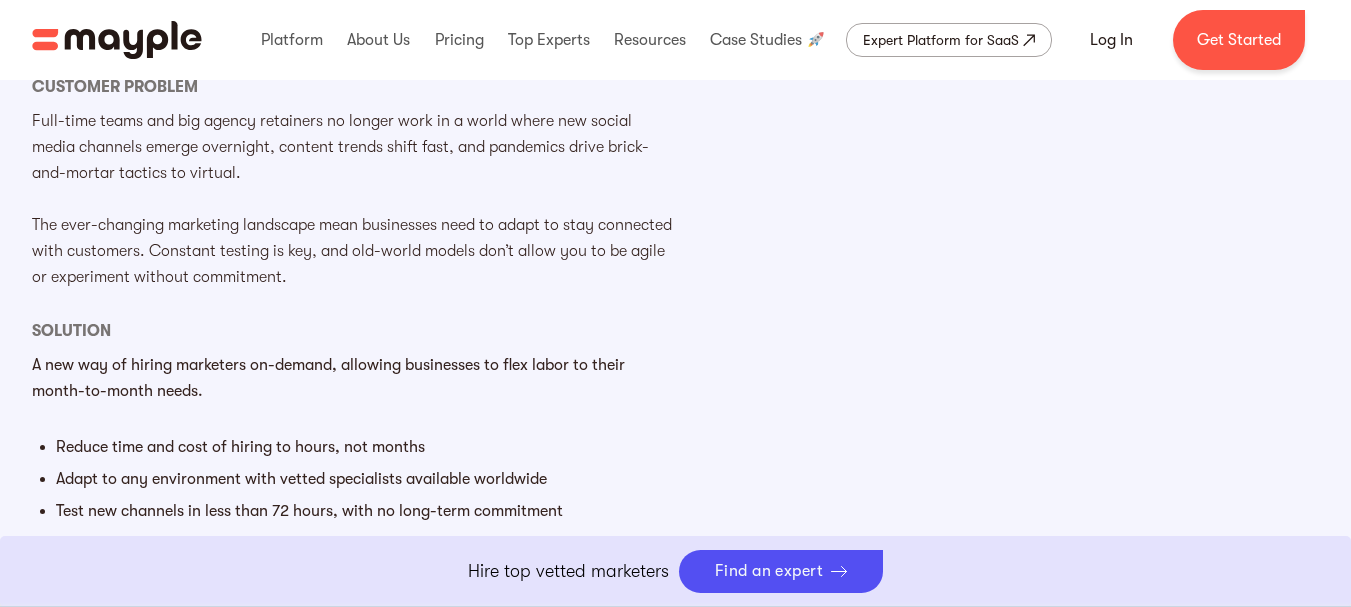 click on "Full-time teams and big agency retainers no longer work in a world where new social media channels emerge overnight, content trends shift fast, and pandemics drive brick-and-mortar tactics to virtual.  The ever-changing marketing landscape mean businesses need to adapt to stay connected with customers. Constant testing is key, and old-world models don’t allow you to be agile or experiment without commitment." at bounding box center [354, 199] 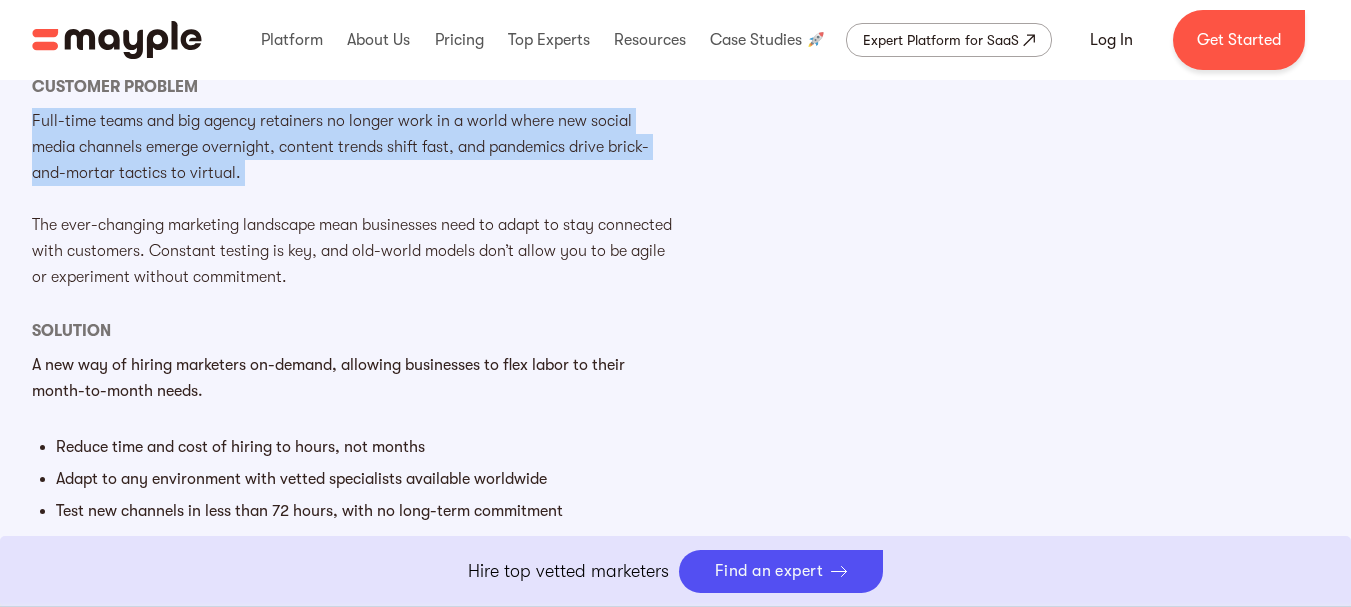 click on "Full-time teams and big agency retainers no longer work in a world where new social media channels emerge overnight, content trends shift fast, and pandemics drive brick-and-mortar tactics to virtual.  The ever-changing marketing landscape mean businesses need to adapt to stay connected with customers. Constant testing is key, and old-world models don’t allow you to be agile or experiment without commitment." at bounding box center (354, 199) 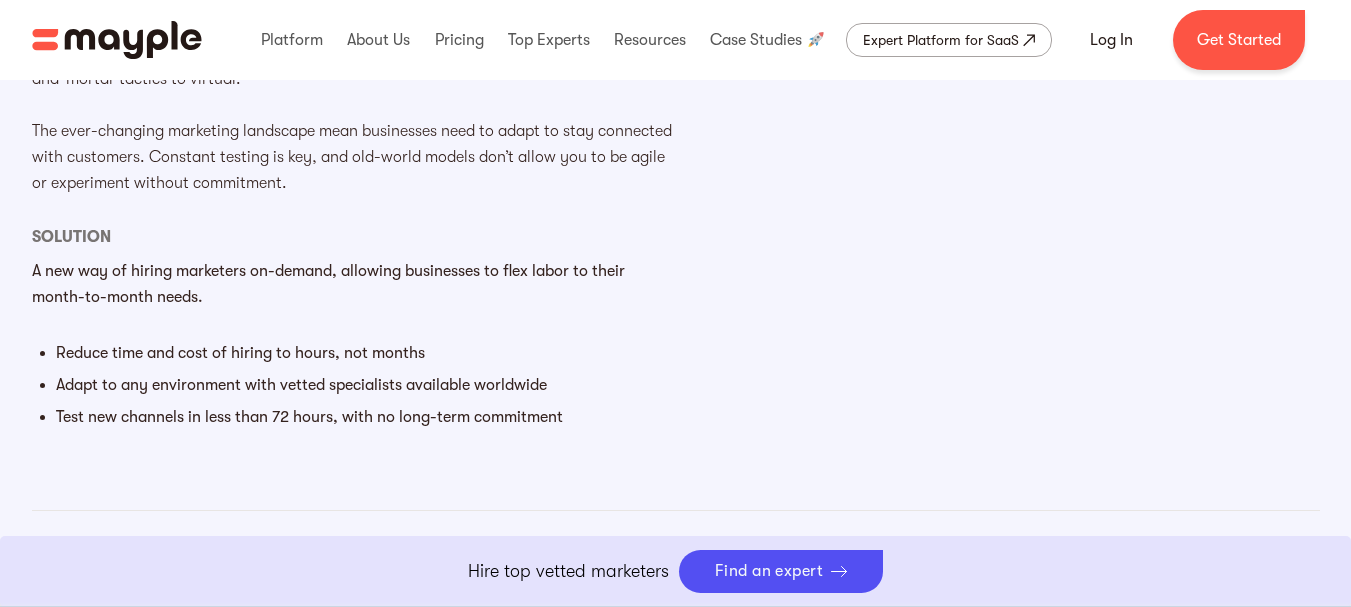 scroll, scrollTop: 1583, scrollLeft: 0, axis: vertical 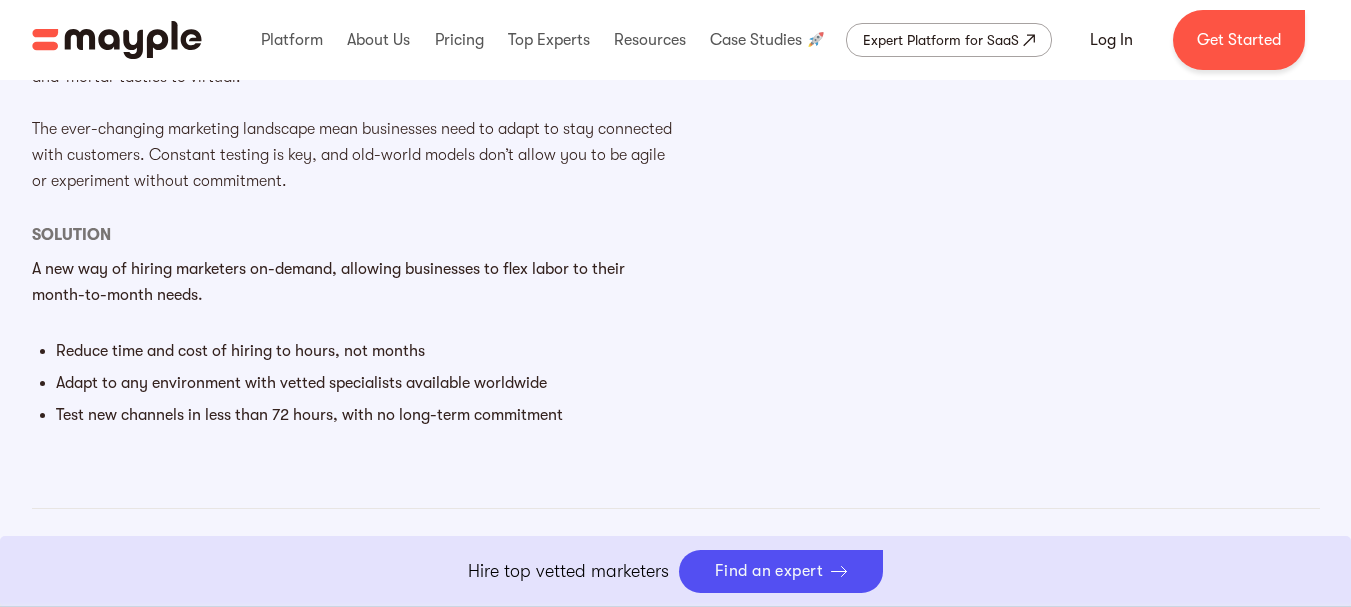 click on "Full-time teams and big agency retainers no longer work in a world where new social media channels emerge overnight, content trends shift fast, and pandemics drive brick-and-mortar tactics to virtual.  The ever-changing marketing landscape mean businesses need to adapt to stay connected with customers. Constant testing is key, and old-world models don’t allow you to be agile or experiment without commitment." at bounding box center (354, 103) 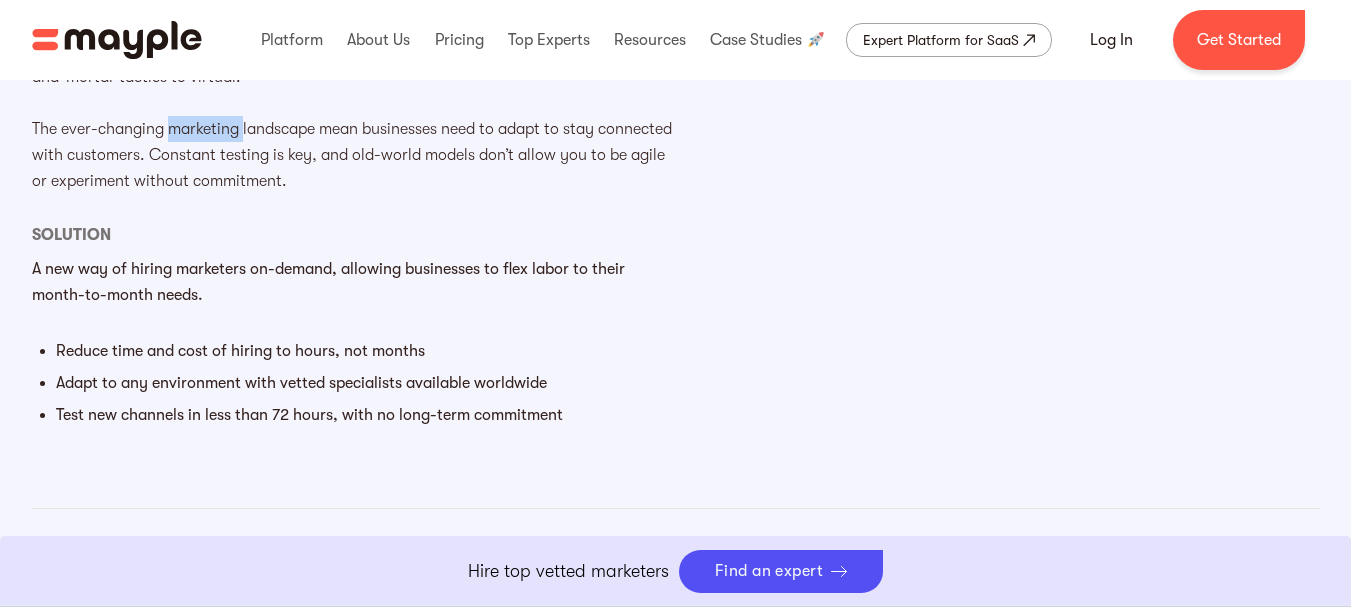 click on "Full-time teams and big agency retainers no longer work in a world where new social media channels emerge overnight, content trends shift fast, and pandemics drive brick-and-mortar tactics to virtual.  The ever-changing marketing landscape mean businesses need to adapt to stay connected with customers. Constant testing is key, and old-world models don’t allow you to be agile or experiment without commitment." at bounding box center [354, 103] 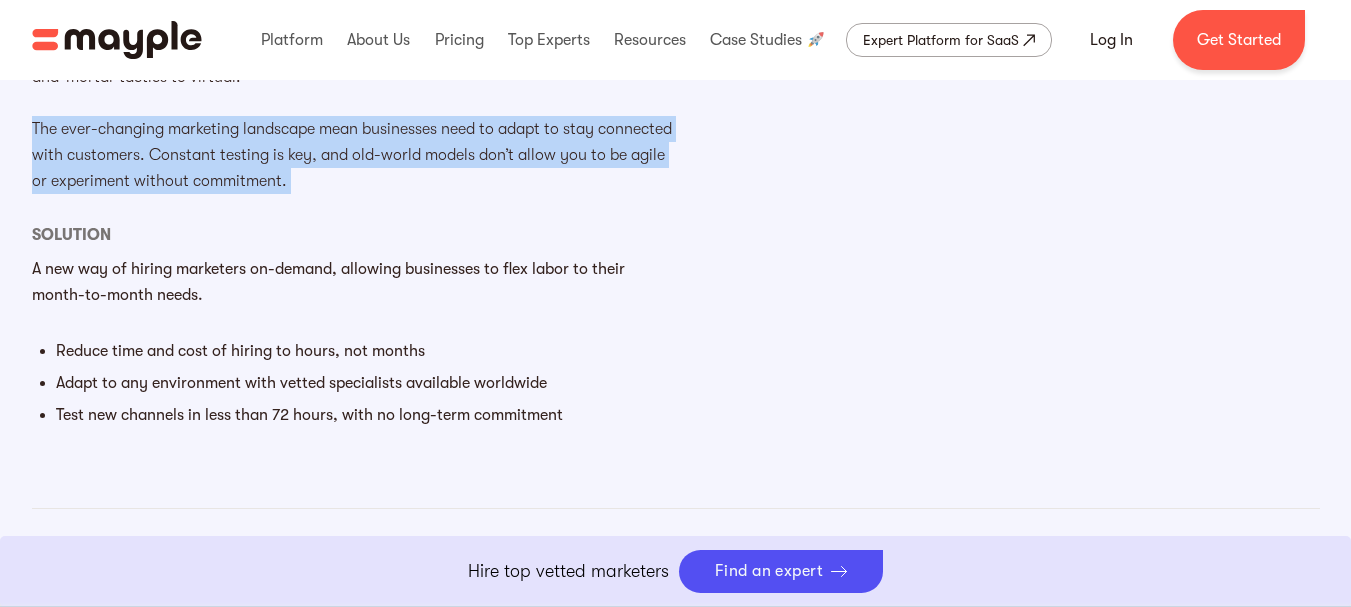 click on "Full-time teams and big agency retainers no longer work in a world where new social media channels emerge overnight, content trends shift fast, and pandemics drive brick-and-mortar tactics to virtual.  The ever-changing marketing landscape mean businesses need to adapt to stay connected with customers. Constant testing is key, and old-world models don’t allow you to be agile or experiment without commitment." at bounding box center (354, 103) 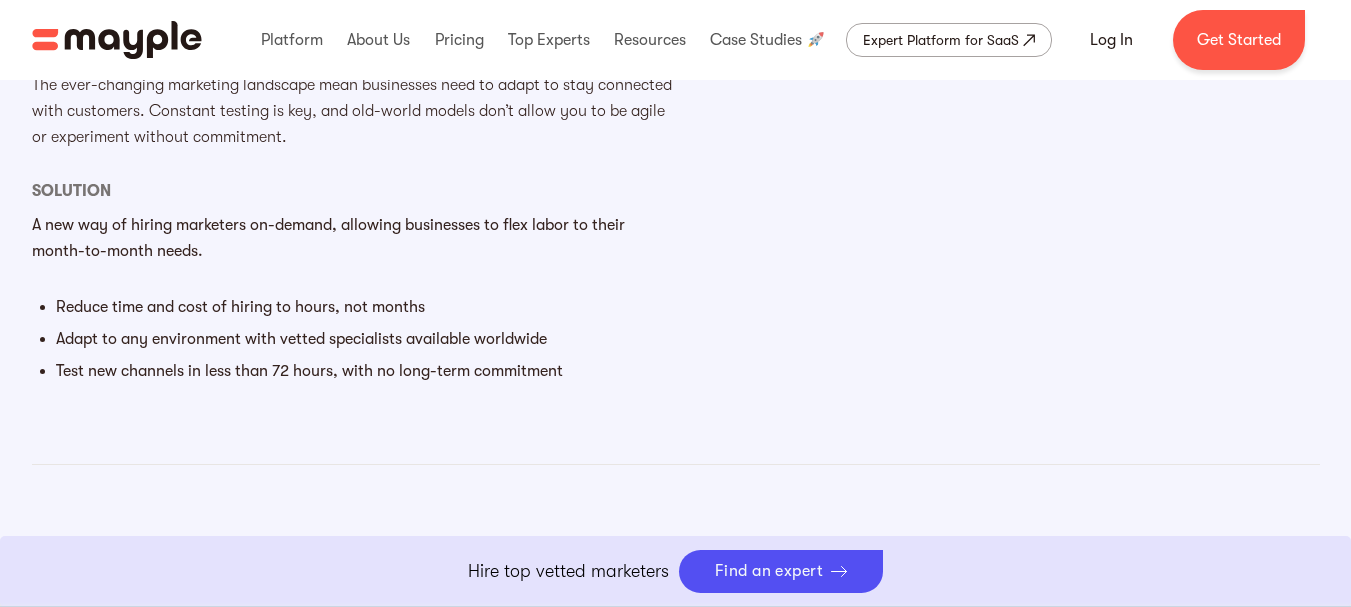 scroll, scrollTop: 1639, scrollLeft: 0, axis: vertical 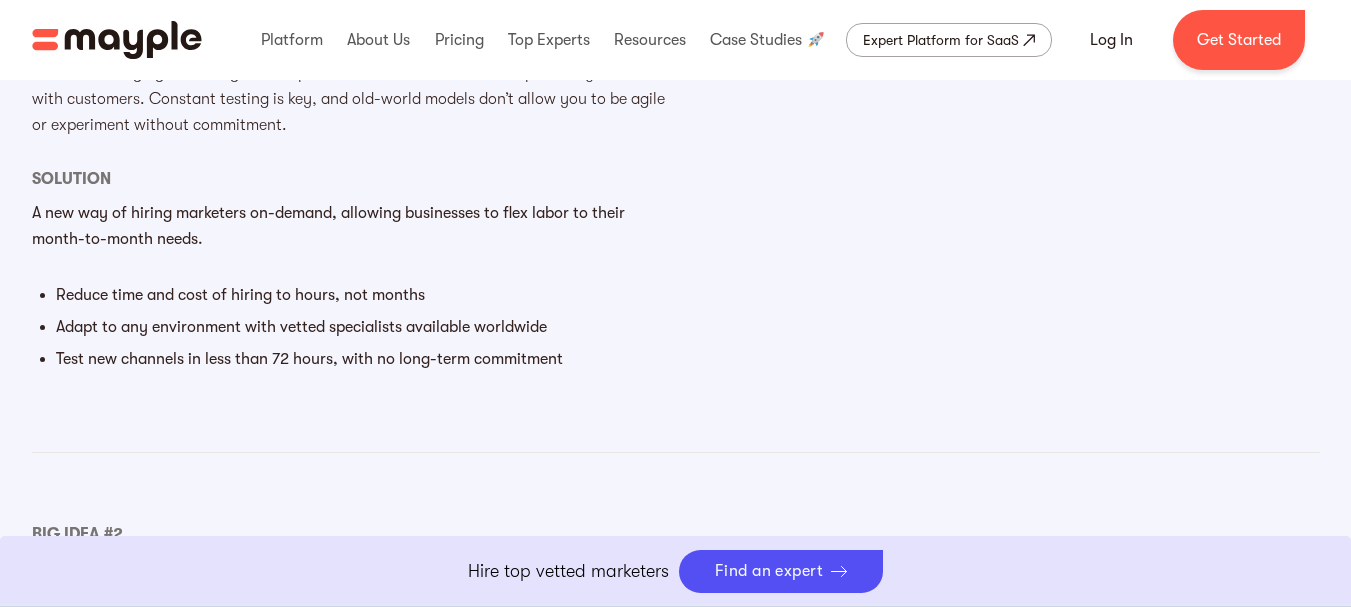 click on "A new way of hiring marketers on-demand, allowing businesses to flex labor to their month-to-month needs." at bounding box center [354, 226] 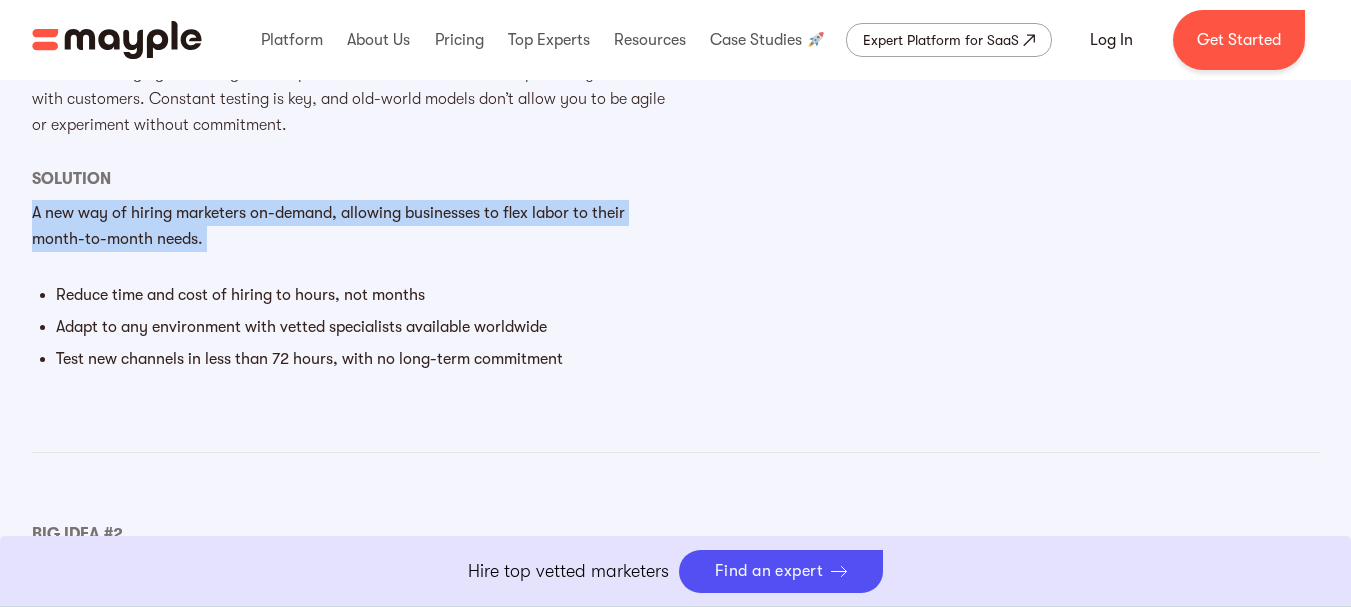 click on "A new way of hiring marketers on-demand, allowing businesses to flex labor to their month-to-month needs." at bounding box center [354, 226] 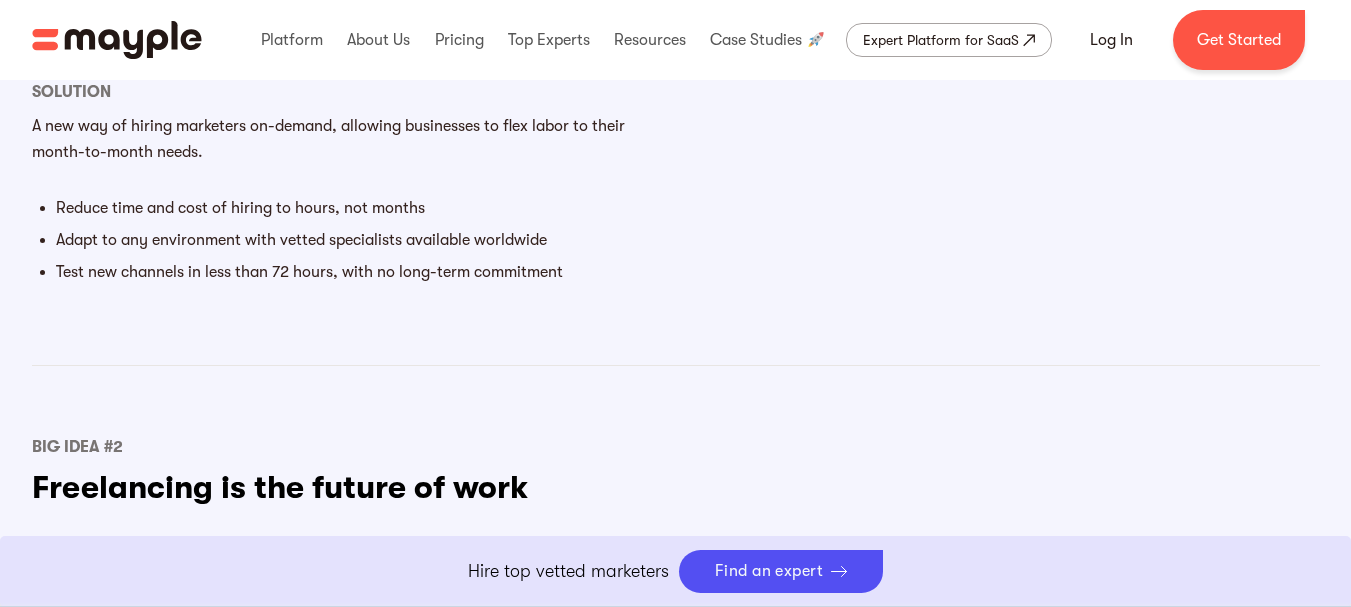scroll, scrollTop: 1728, scrollLeft: 0, axis: vertical 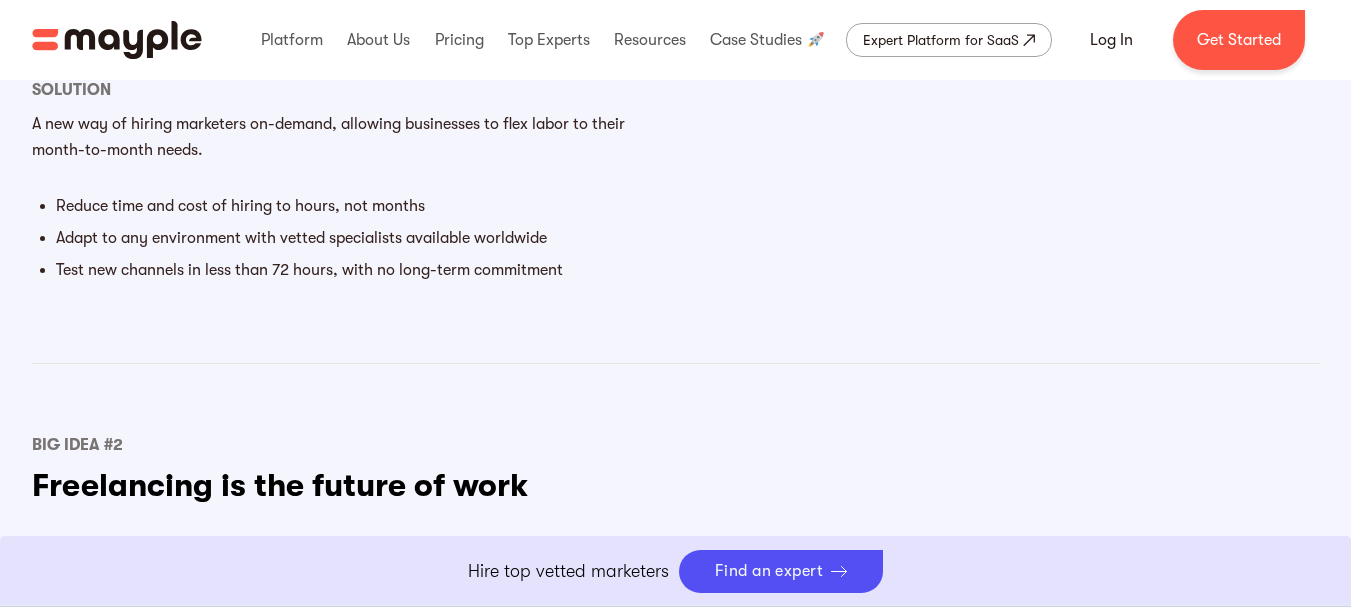 click on "Big Idea #1 Traditional ways of offering marketing services are outmoded Customer Problem Full-time teams and big agency retainers no longer work in a world where new social media channels emerge overnight, content trends shift fast, and pandemics drive brick-and-mortar tactics to virtual.  The ever-changing marketing landscape mean businesses need to adapt to stay connected with customers. Constant testing is key, and old-world models don’t allow you to be agile or experiment without commitment. SOLUTION A new way of hiring marketers on-demand, allowing businesses to flex labor to their month-to-month needs. Reduce time and cost of hiring to hours, not months Adapt to any environment with vetted specialists available worldwide Test new channels in less than 72 hours, with no long-term commitment" at bounding box center [354, -27] 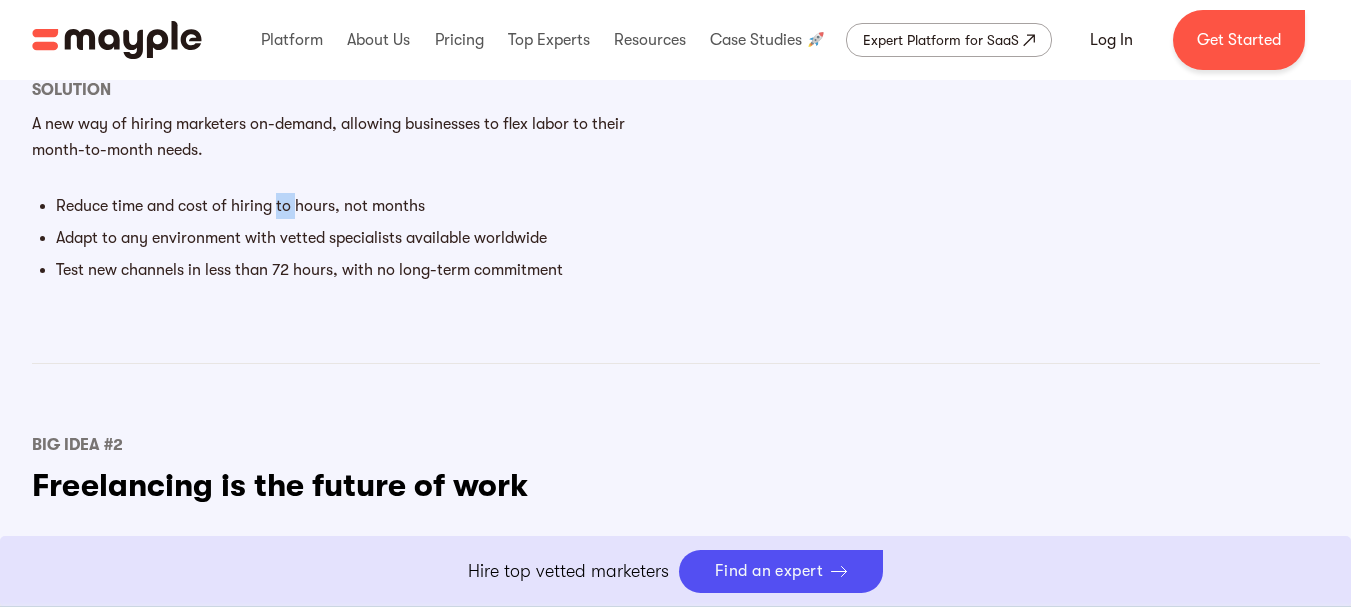 click on "Big Idea #1 Traditional ways of offering marketing services are outmoded Customer Problem Full-time teams and big agency retainers no longer work in a world where new social media channels emerge overnight, content trends shift fast, and pandemics drive brick-and-mortar tactics to virtual.  The ever-changing marketing landscape mean businesses need to adapt to stay connected with customers. Constant testing is key, and old-world models don’t allow you to be agile or experiment without commitment. SOLUTION A new way of hiring marketers on-demand, allowing businesses to flex labor to their month-to-month needs. Reduce time and cost of hiring to hours, not months Adapt to any environment with vetted specialists available worldwide Test new channels in less than 72 hours, with no long-term commitment" at bounding box center (354, -27) 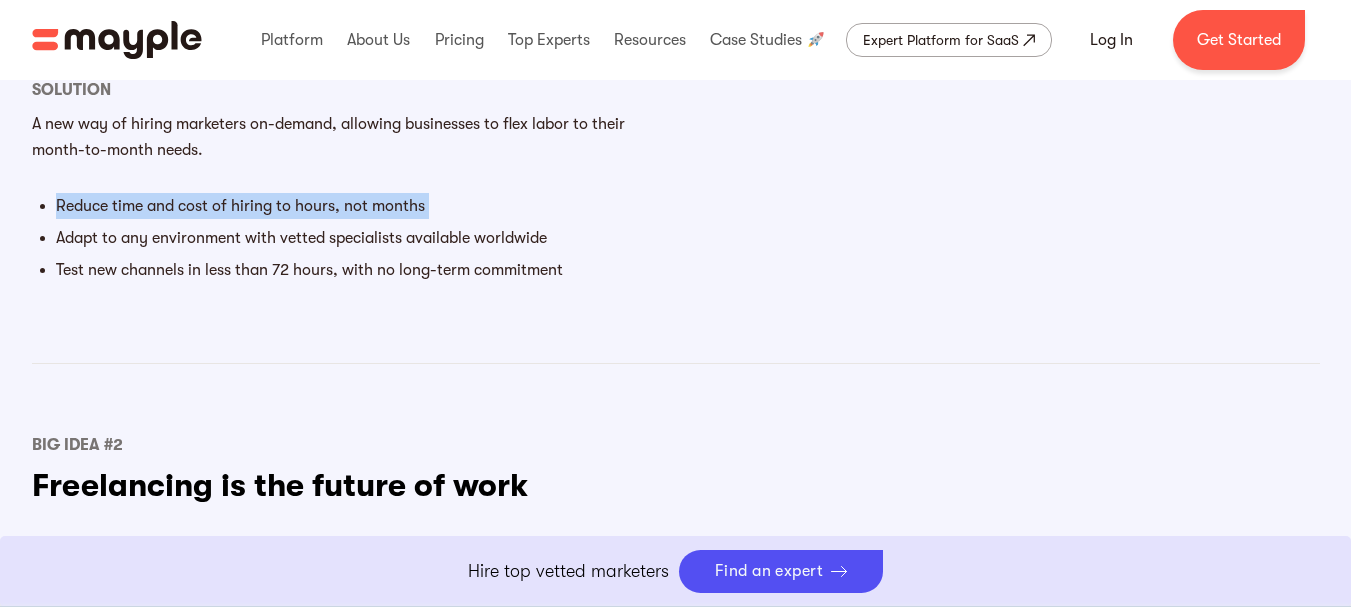 click on "Big Idea #1 Traditional ways of offering marketing services are outmoded Customer Problem Full-time teams and big agency retainers no longer work in a world where new social media channels emerge overnight, content trends shift fast, and pandemics drive brick-and-mortar tactics to virtual.  The ever-changing marketing landscape mean businesses need to adapt to stay connected with customers. Constant testing is key, and old-world models don’t allow you to be agile or experiment without commitment. SOLUTION A new way of hiring marketers on-demand, allowing businesses to flex labor to their month-to-month needs. Reduce time and cost of hiring to hours, not months Adapt to any environment with vetted specialists available worldwide Test new channels in less than 72 hours, with no long-term commitment" at bounding box center [354, -27] 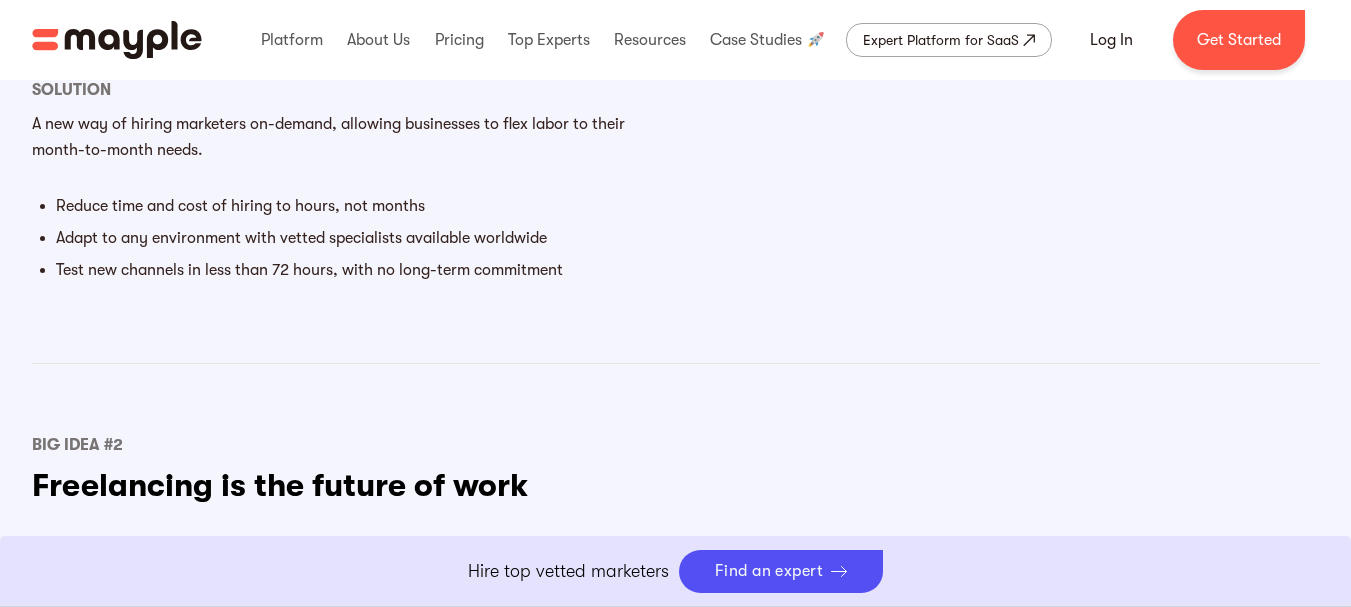 click on "Reduce time and cost of hiring to hours, not months Adapt to any environment with vetted specialists available worldwide Test new channels in less than 72 hours, with no long-term commitment" at bounding box center [354, 238] 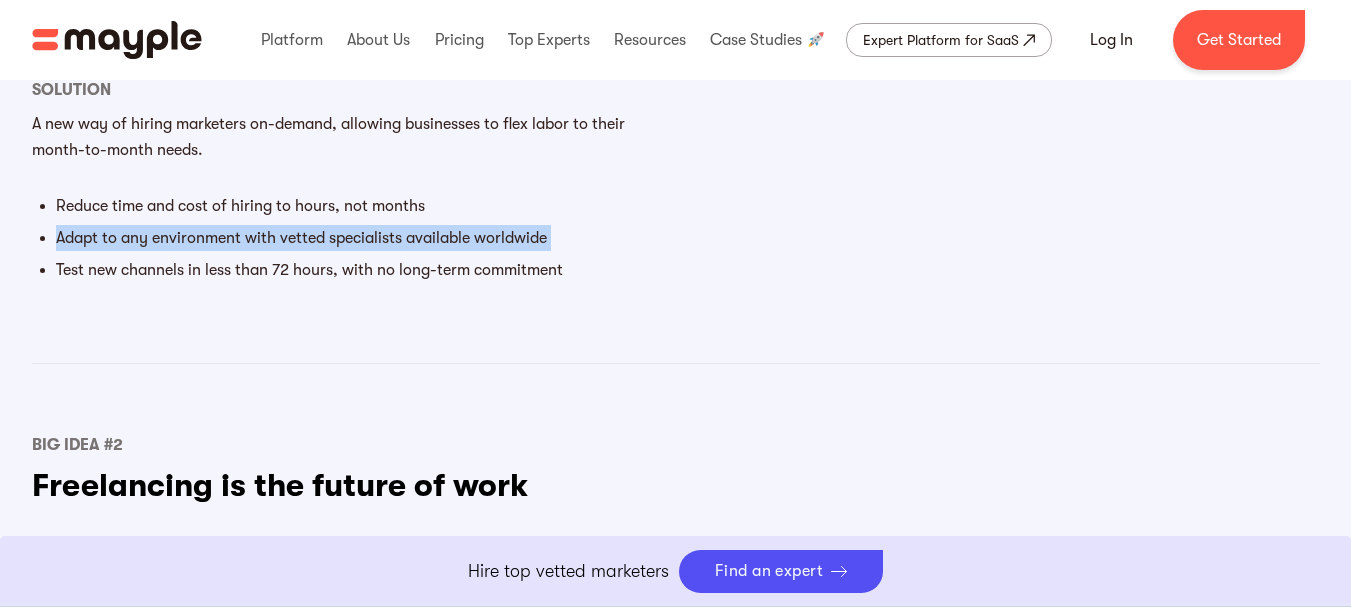 click on "Reduce time and cost of hiring to hours, not months Adapt to any environment with vetted specialists available worldwide Test new channels in less than 72 hours, with no long-term commitment" at bounding box center [354, 238] 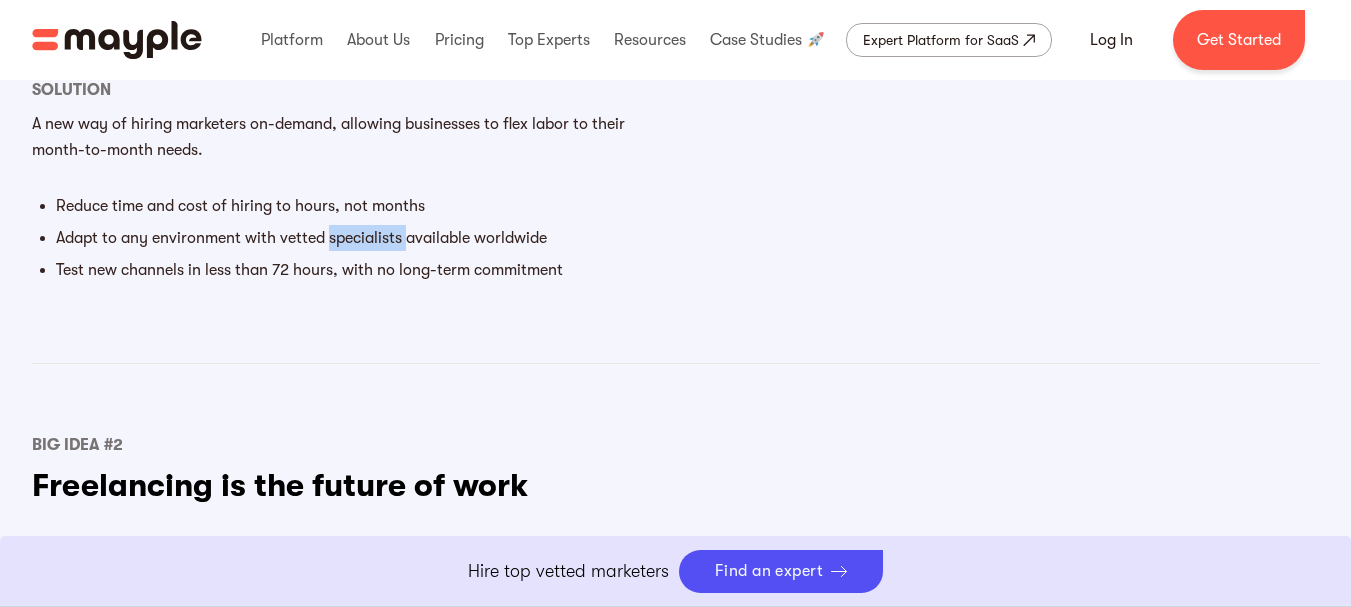 click on "Adapt to any environment with vetted specialists available worldwide" at bounding box center [366, 238] 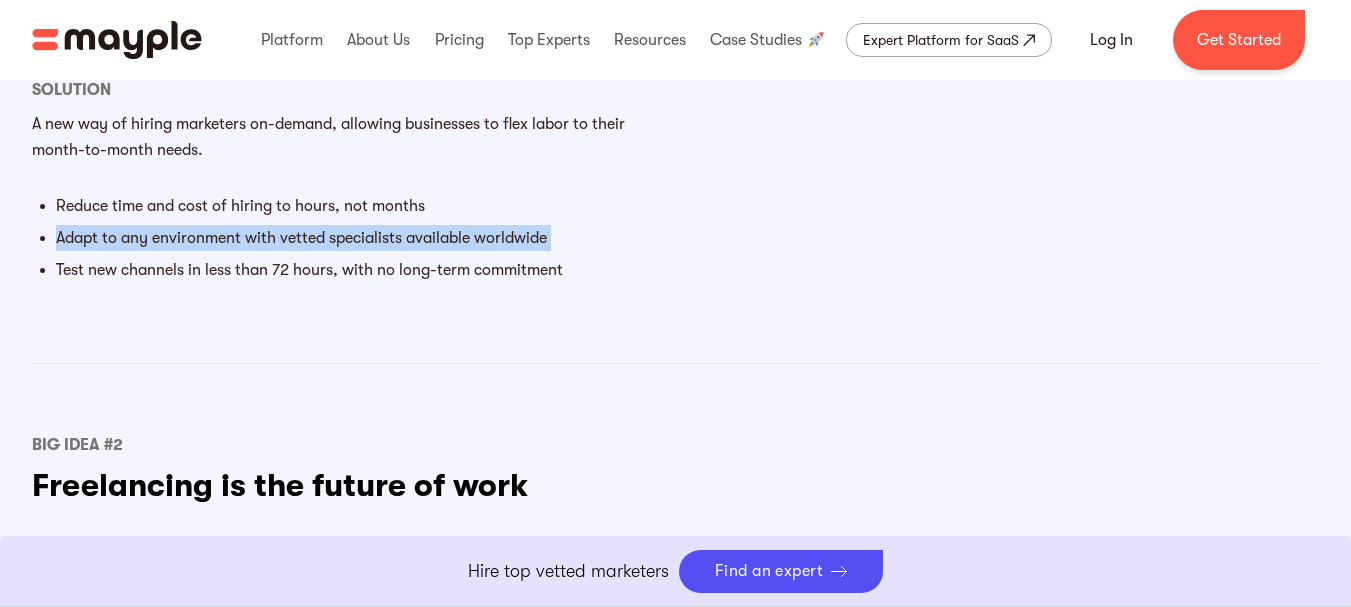 click on "Adapt to any environment with vetted specialists available worldwide" at bounding box center (366, 238) 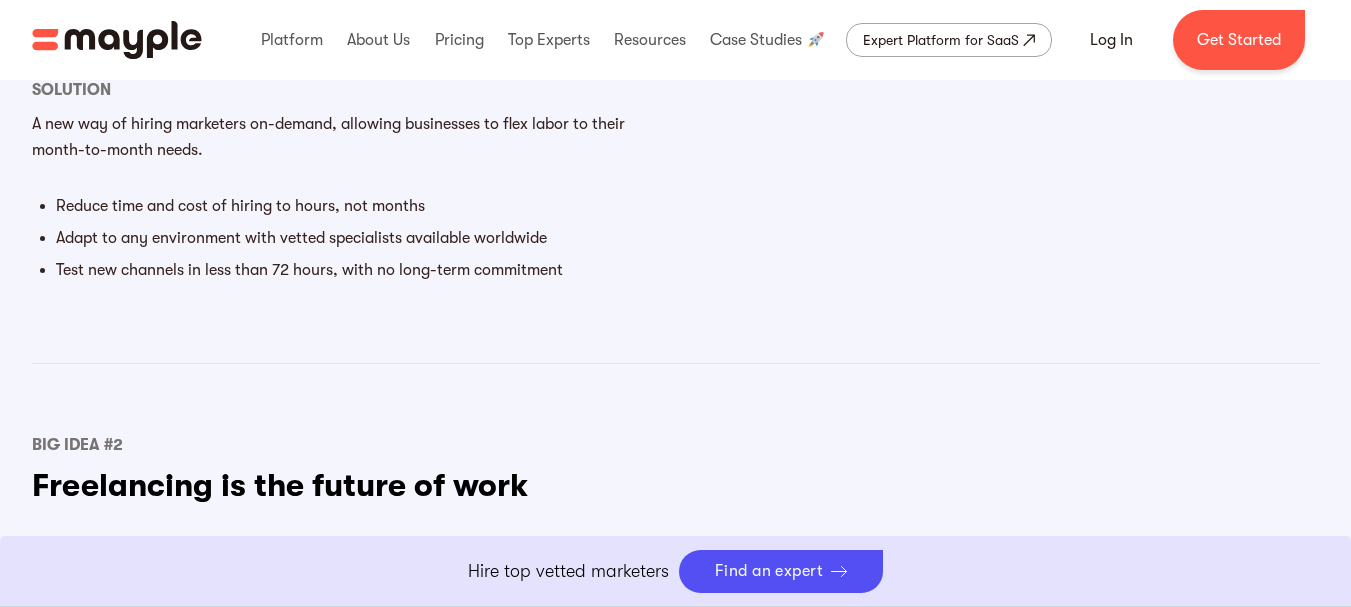 click on "Test new channels in less than 72 hours, with no long-term commitment" at bounding box center [366, 270] 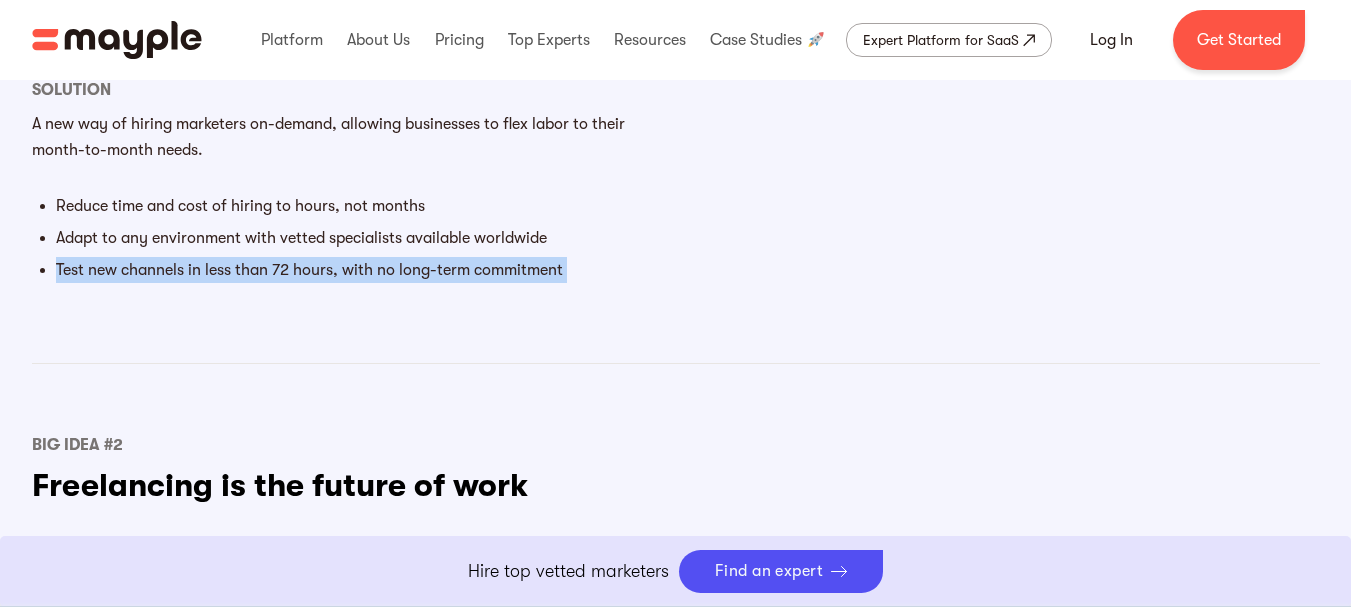 click on "Test new channels in less than 72 hours, with no long-term commitment" at bounding box center (366, 270) 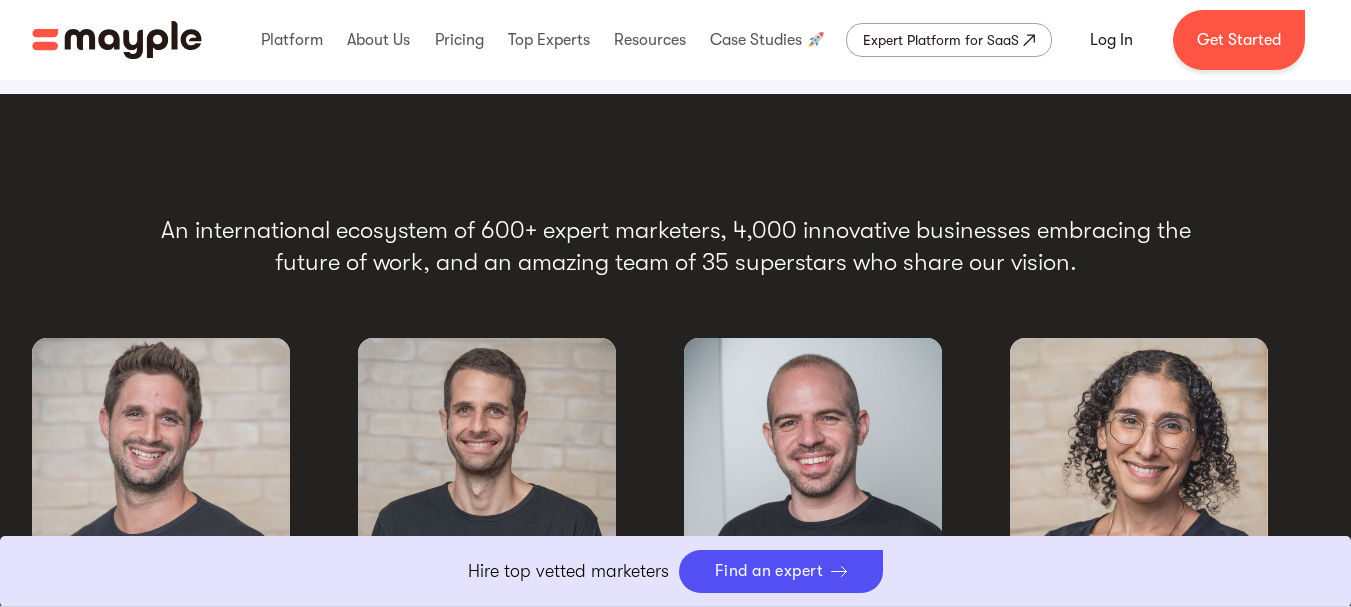 scroll, scrollTop: 3327, scrollLeft: 0, axis: vertical 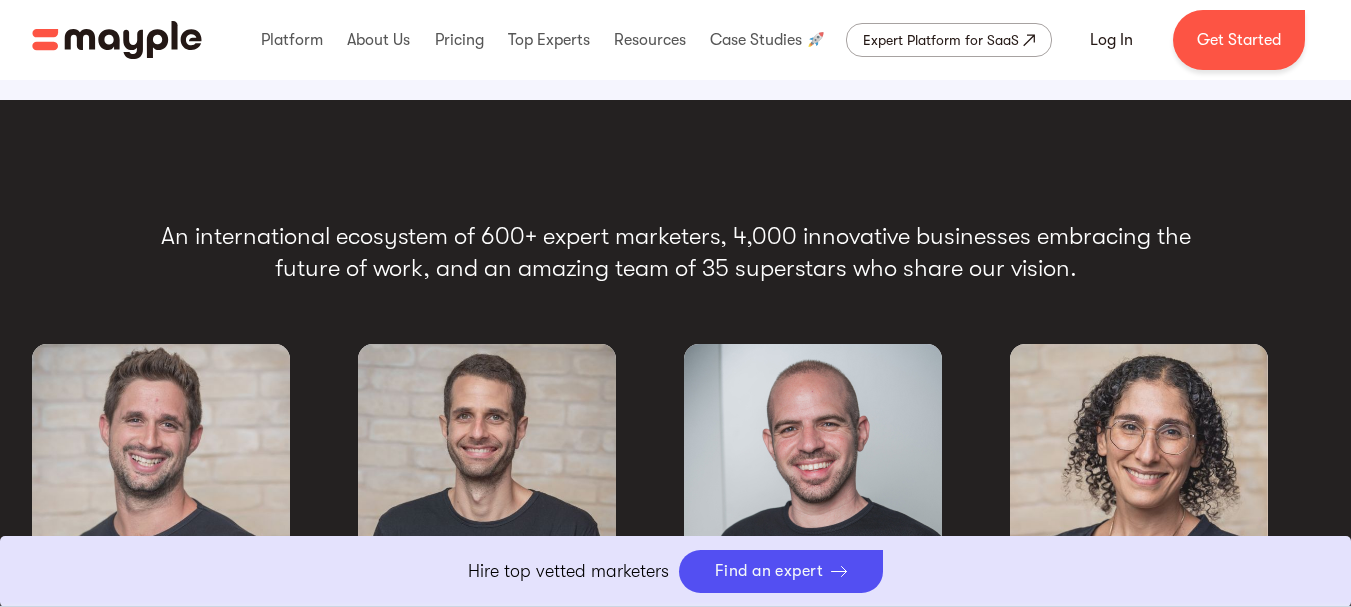 click on "An international ecosystem of 600+ expert marketers, 4,000 innovative businesses embracing the  future of work, and an amazing team of 35 superstars who share our vision." at bounding box center [676, 252] 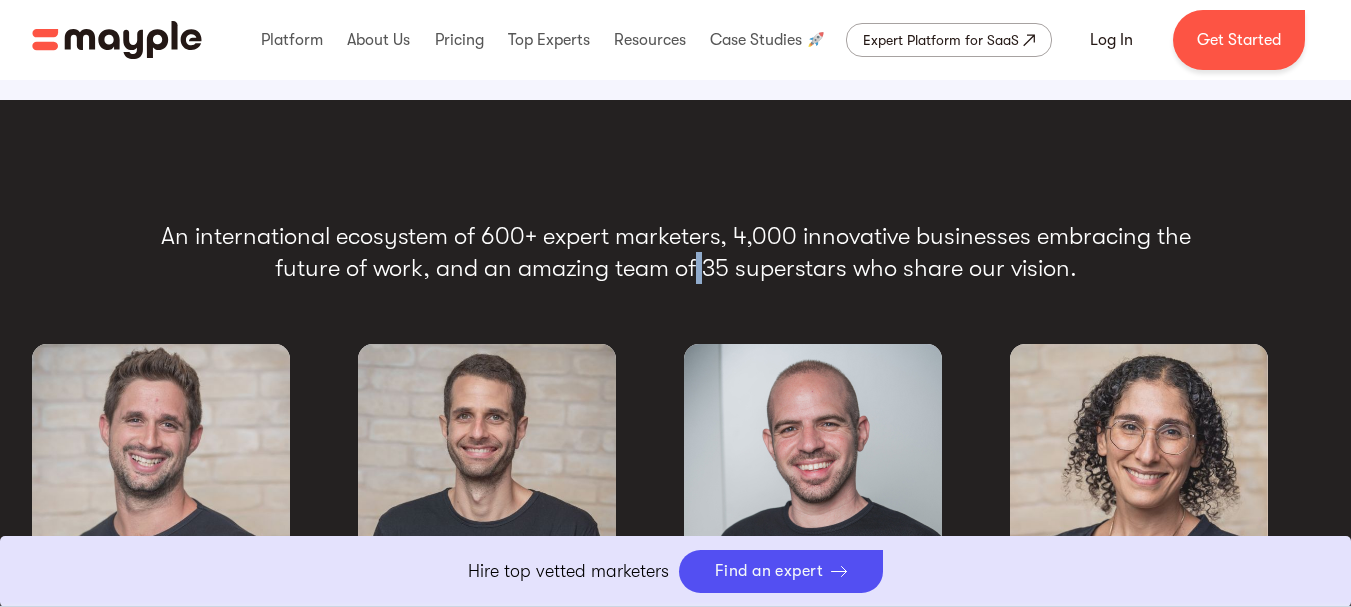 click on "An international ecosystem of 600+ expert marketers, 4,000 innovative businesses embracing the  future of work, and an amazing team of 35 superstars who share our vision." at bounding box center (676, 252) 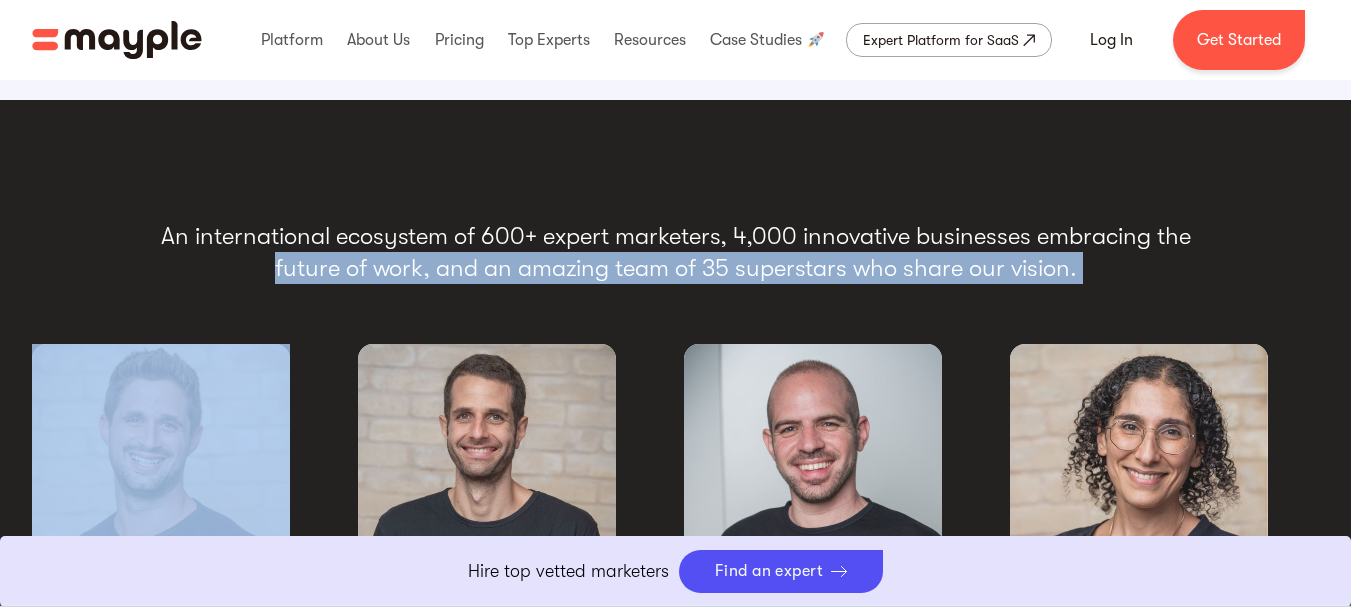 click on "An international ecosystem of 600+ expert marketers, 4,000 innovative businesses embracing the  future of work, and an amazing team of 35 superstars who share our vision." at bounding box center (676, 252) 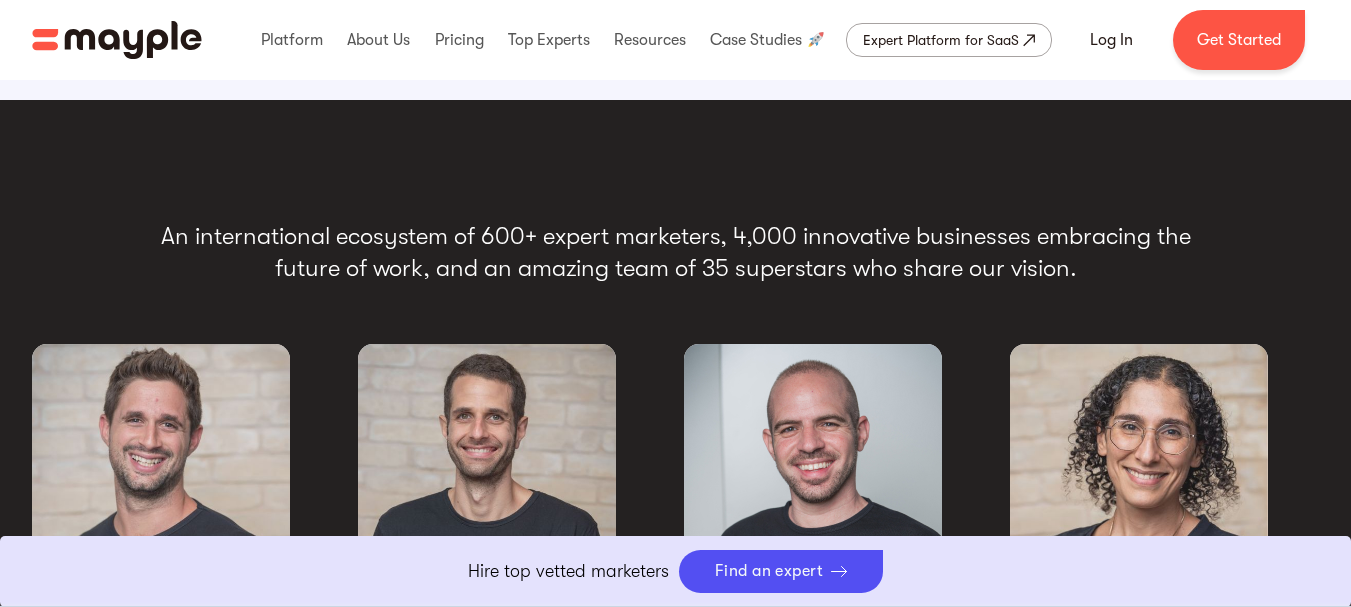 click on "An international ecosystem of 600+ expert marketers, 4,000 innovative businesses embracing the  future of work, and an amazing team of 35 superstars who share our vision. Omer Farkash COO, Co-founder Elad Donsky CEO, Co-founder Alon Diamant CTO, Co-founder Rakefet Yacoby-From CMO" at bounding box center (676, 432) 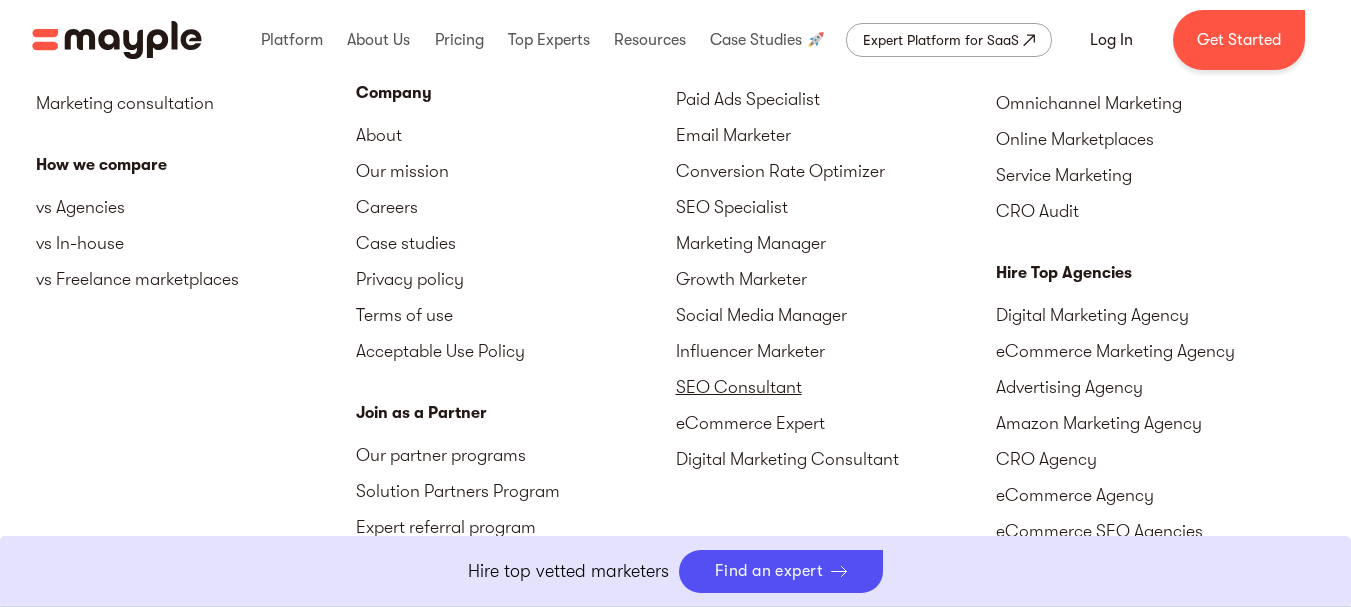 scroll, scrollTop: 6334, scrollLeft: 0, axis: vertical 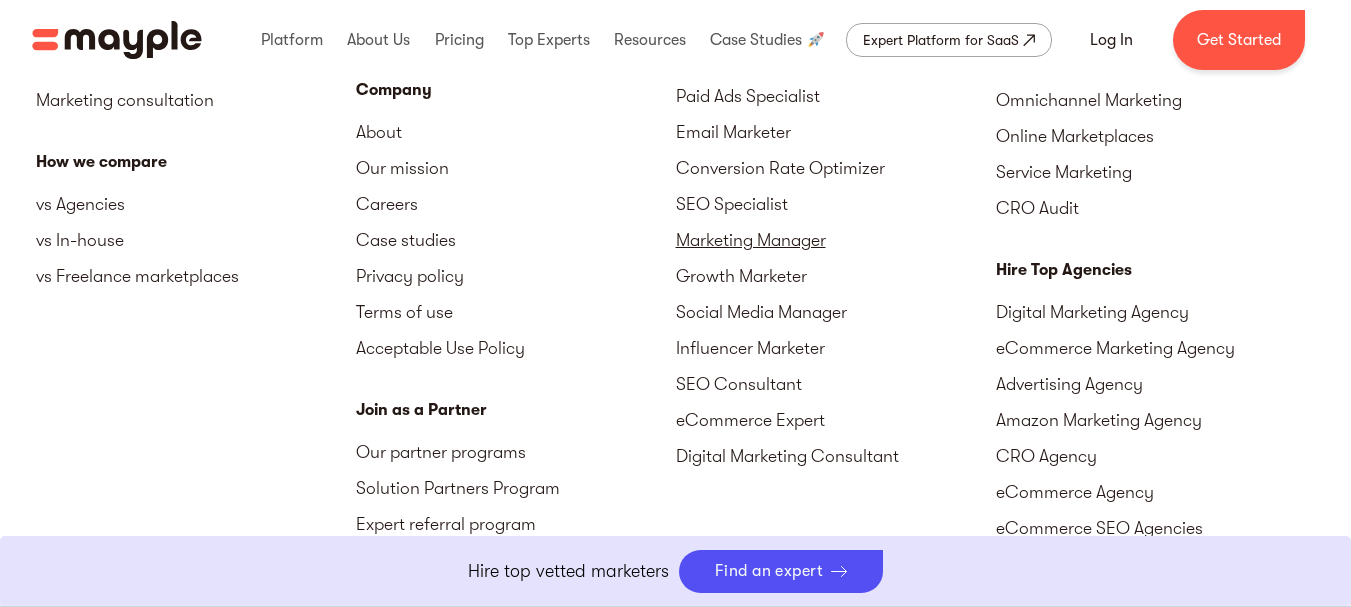 click on "Marketing Manager" at bounding box center [836, 240] 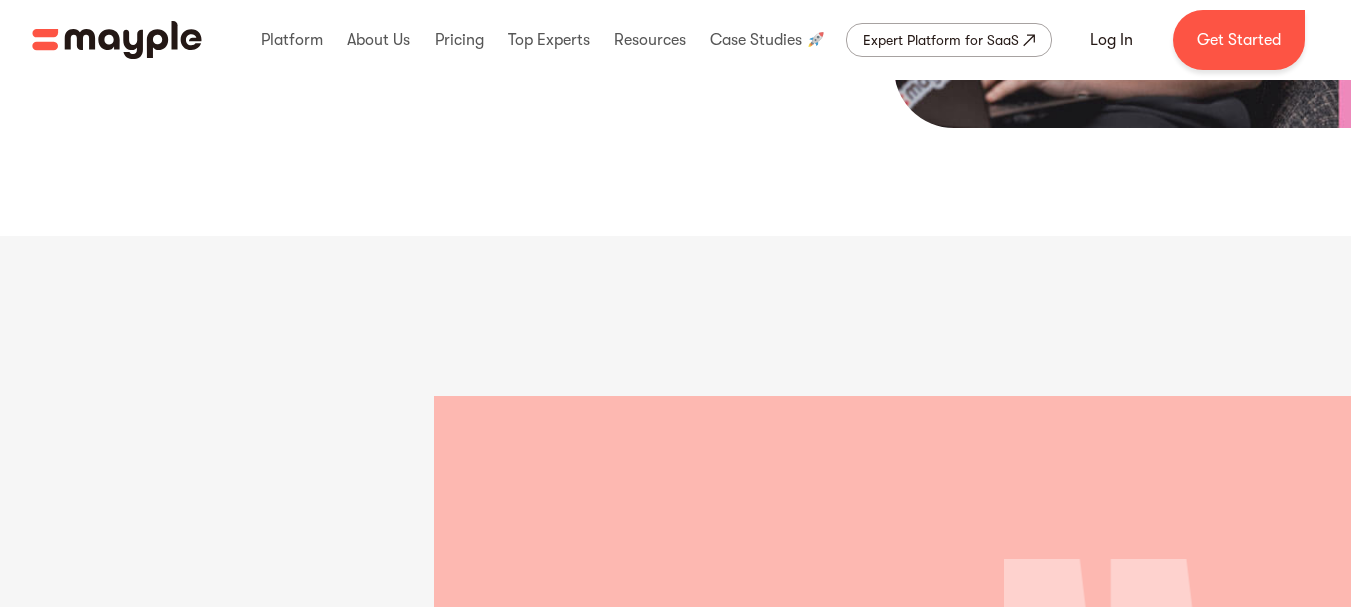 scroll, scrollTop: 0, scrollLeft: 0, axis: both 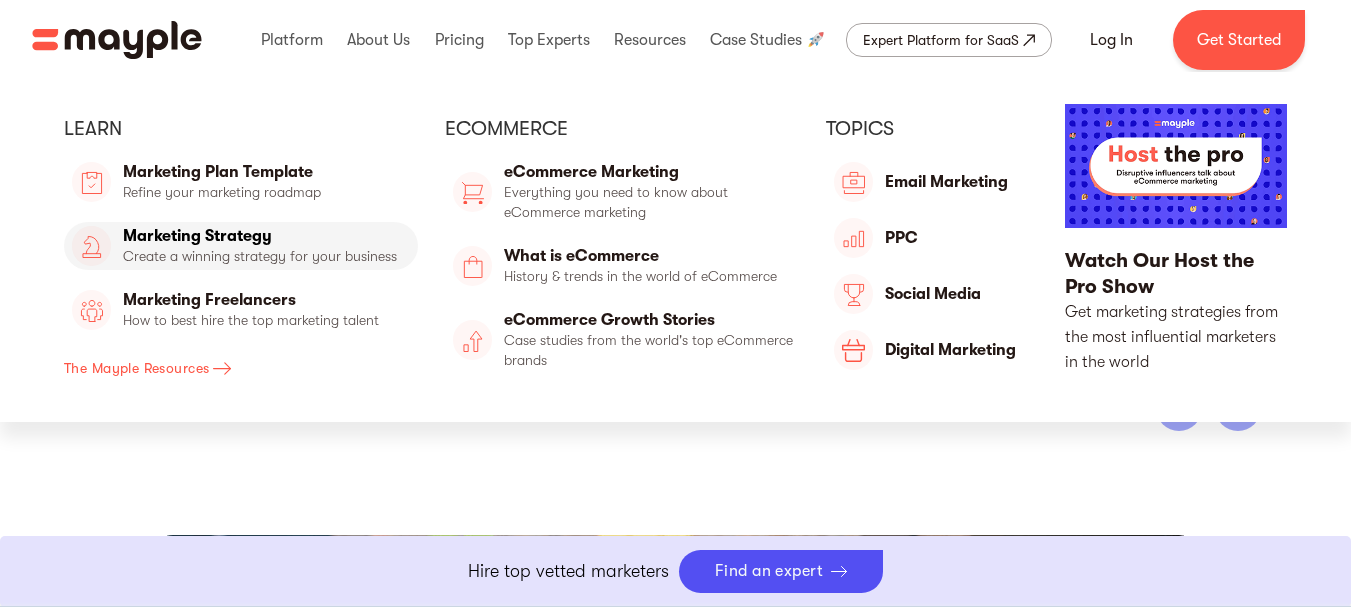 click on "Marketing Strategy" at bounding box center [241, 246] 